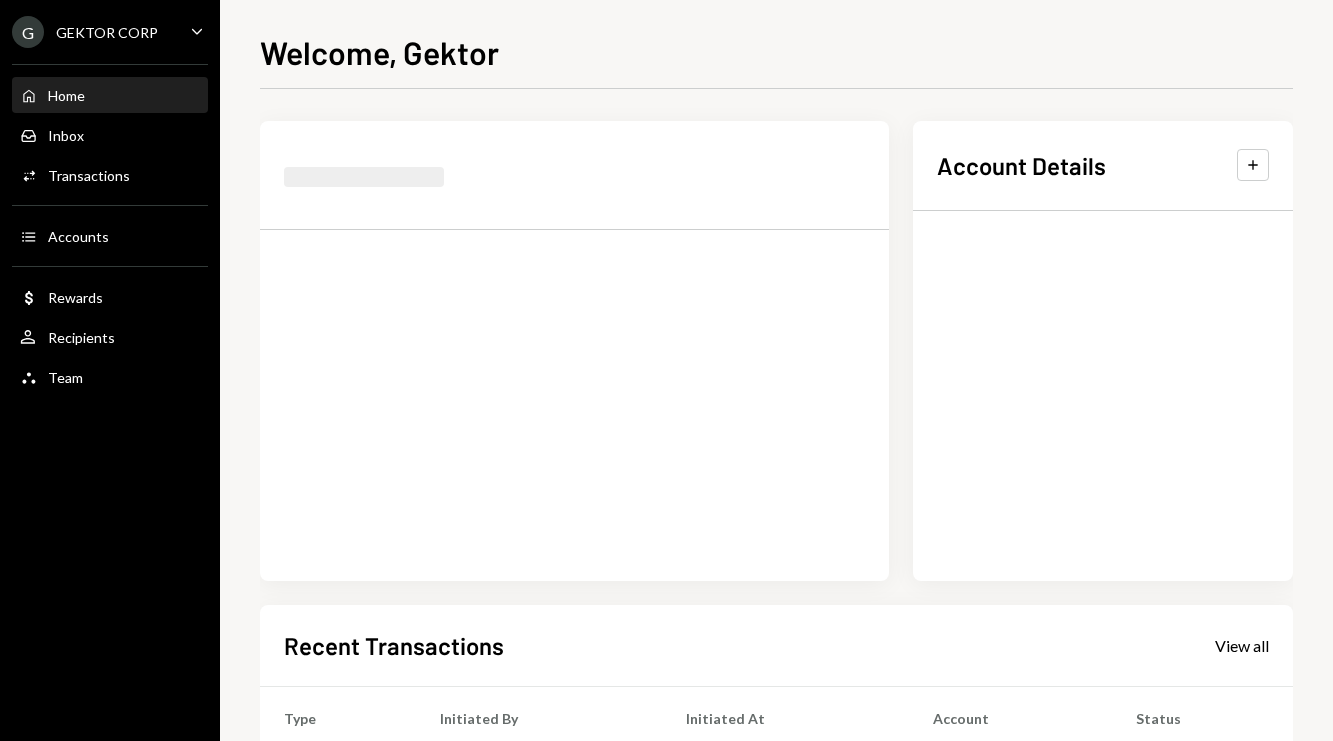 scroll, scrollTop: 0, scrollLeft: 0, axis: both 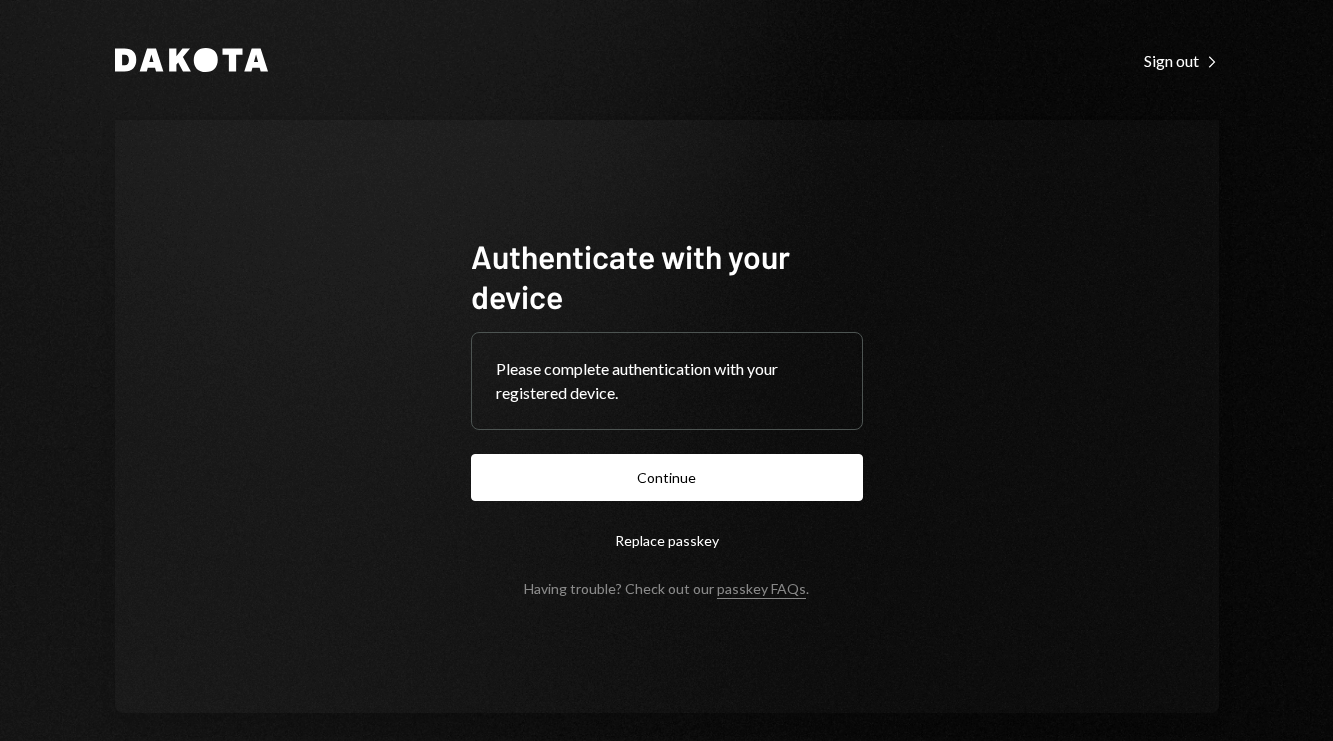 click on "Continue" at bounding box center (667, 477) 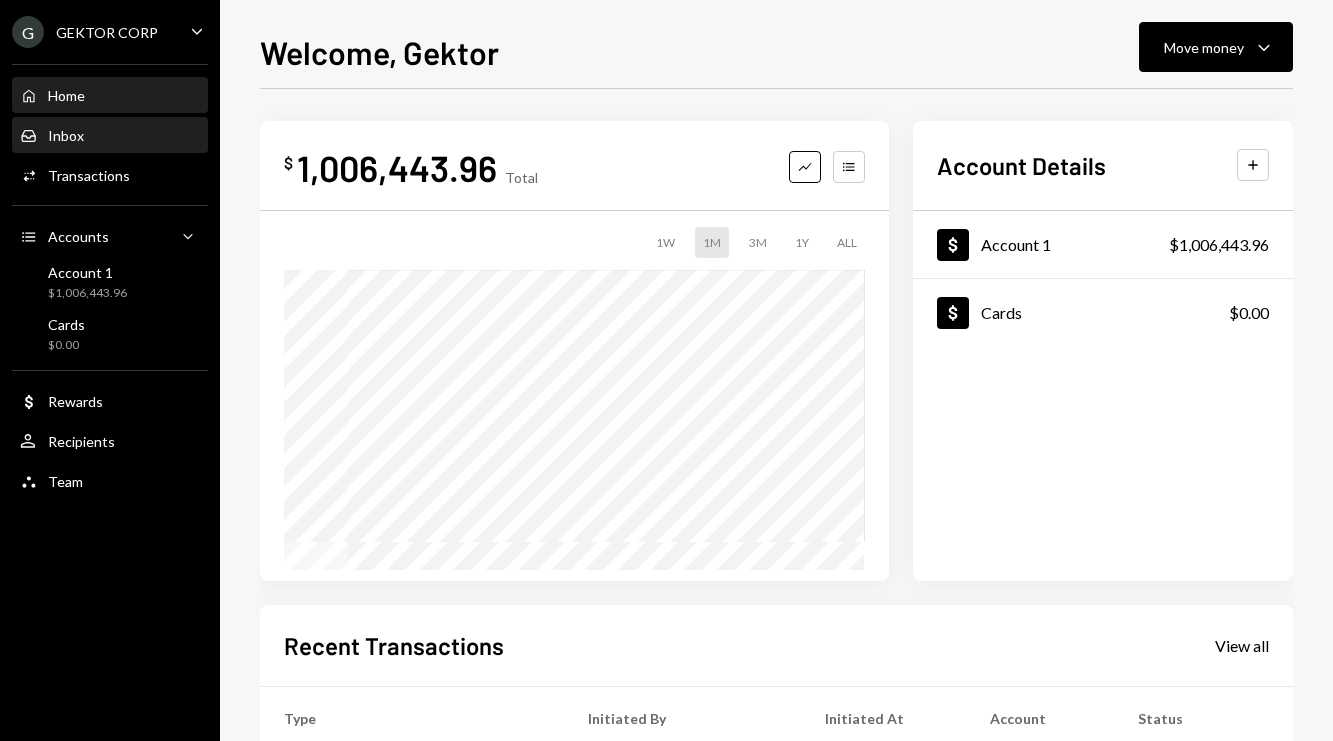 click on "Inbox Inbox" at bounding box center [110, 136] 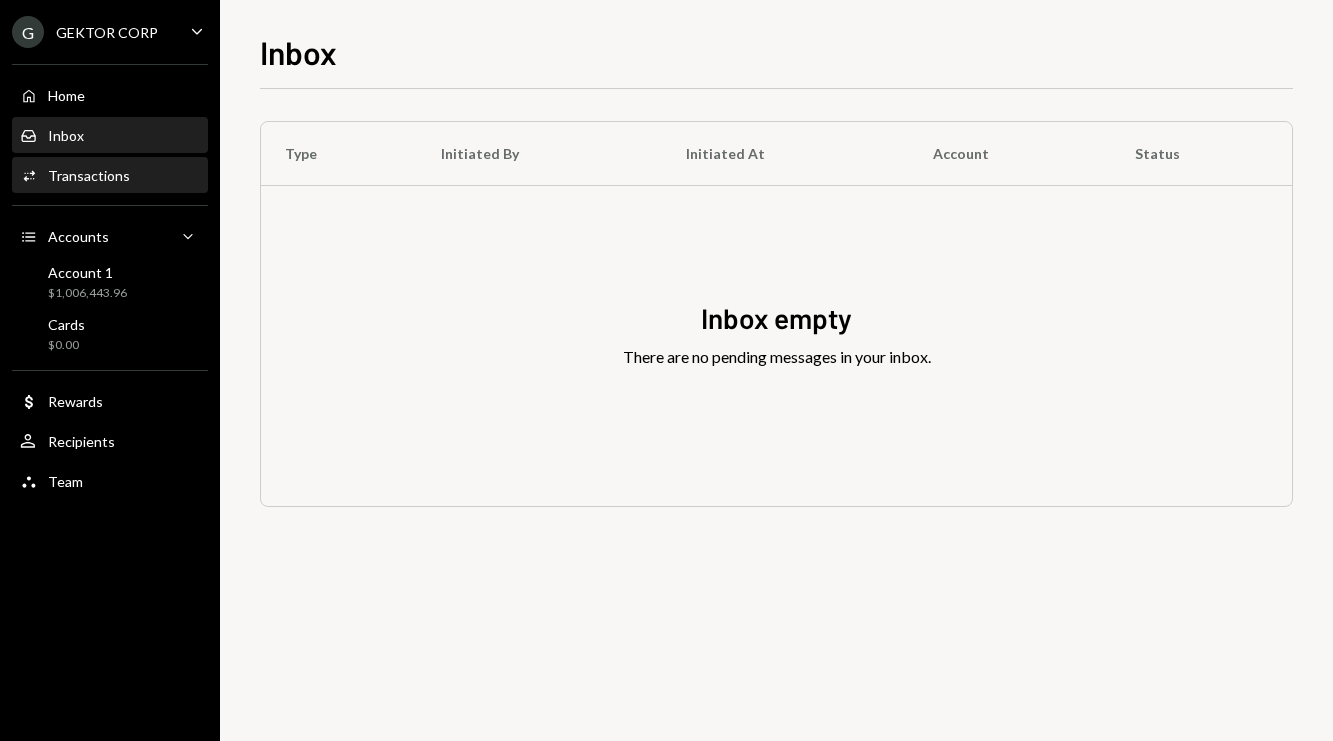 click on "Activities Transactions" at bounding box center (110, 176) 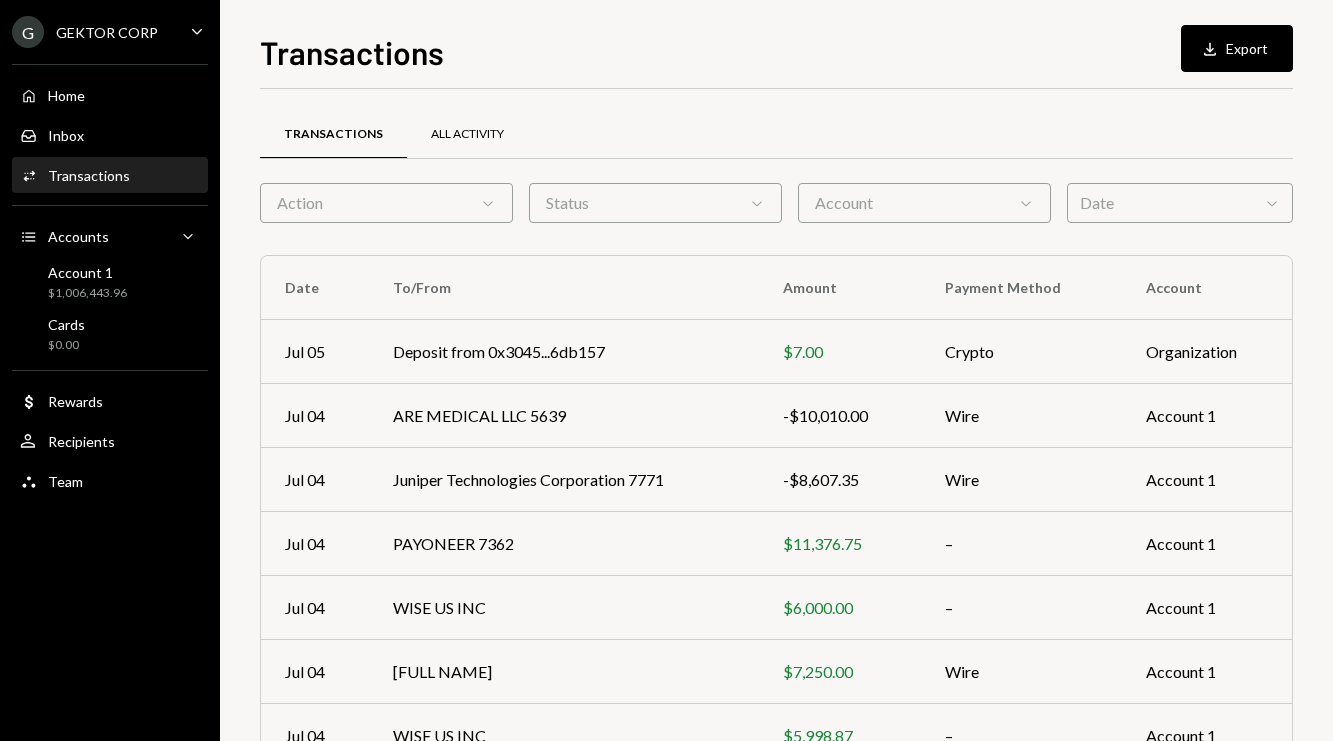 click on "All Activity" at bounding box center (467, 135) 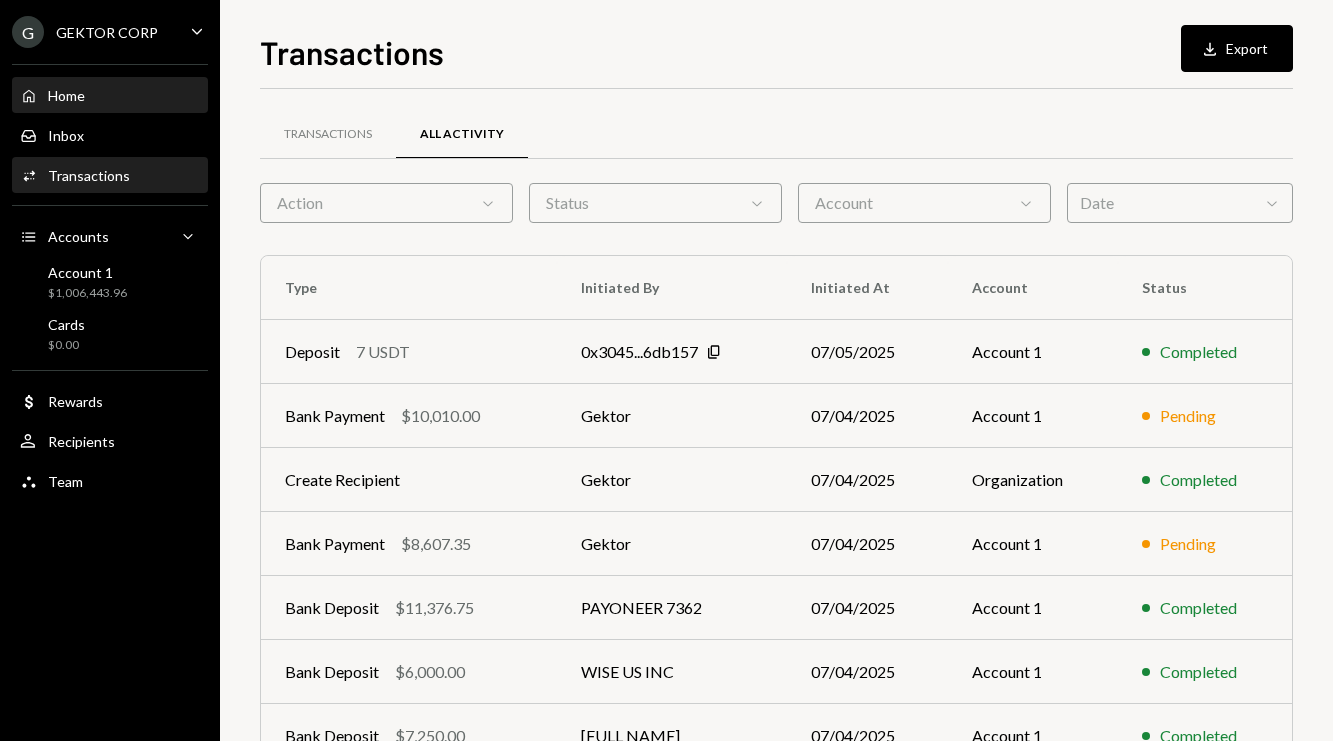 click on "Home Home" at bounding box center (110, 96) 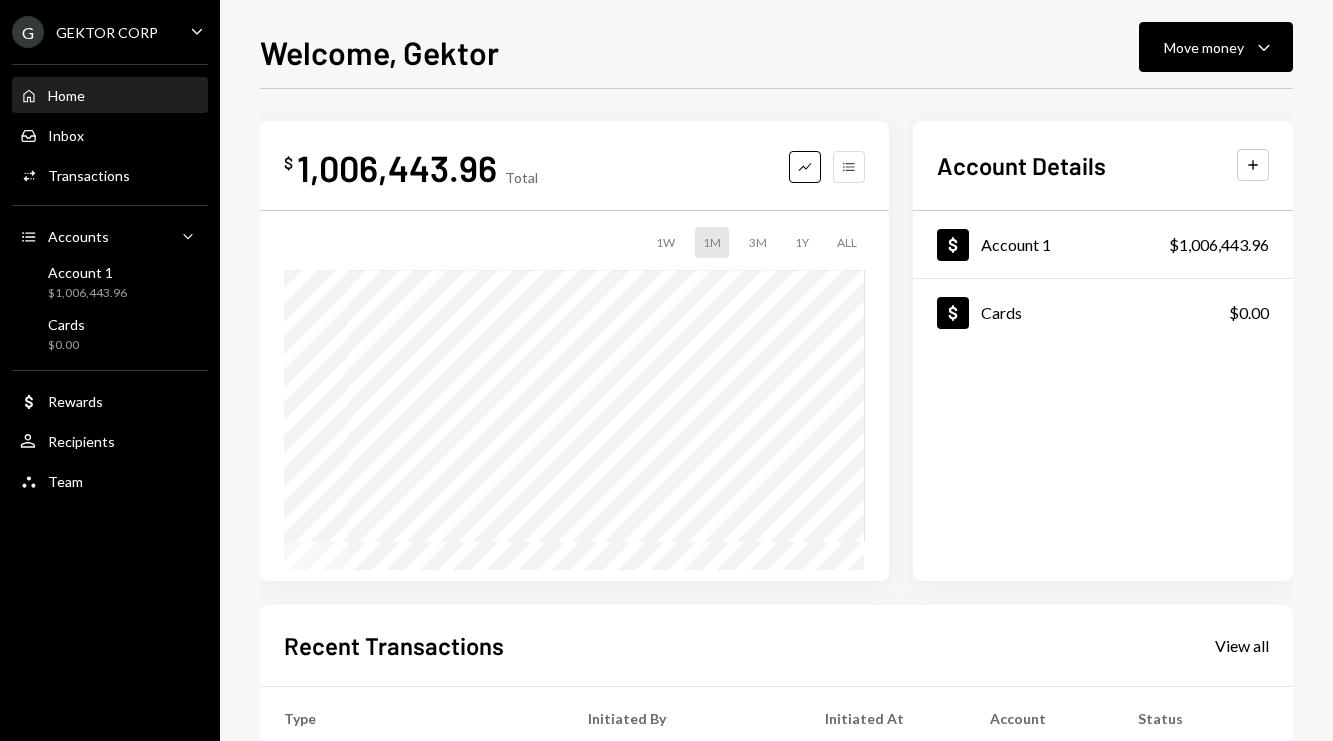 click on "Accounts" at bounding box center (849, 167) 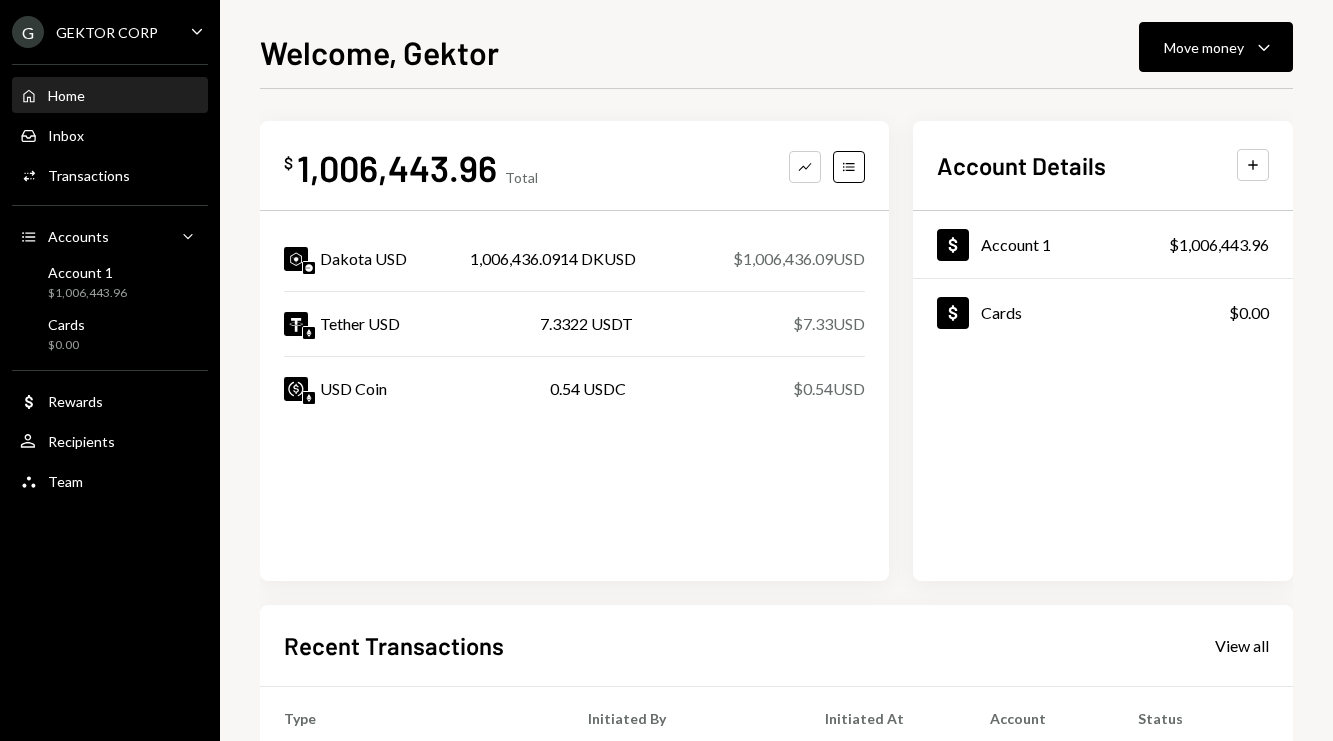 click on "Home Home Inbox Inbox Activities Transactions Accounts Accounts Caret Down Account 1 [CURRENCY][AMOUNT] Cards [CURRENCY][AMOUNT] Dollar Rewards User Recipients Team Team" at bounding box center [110, 277] 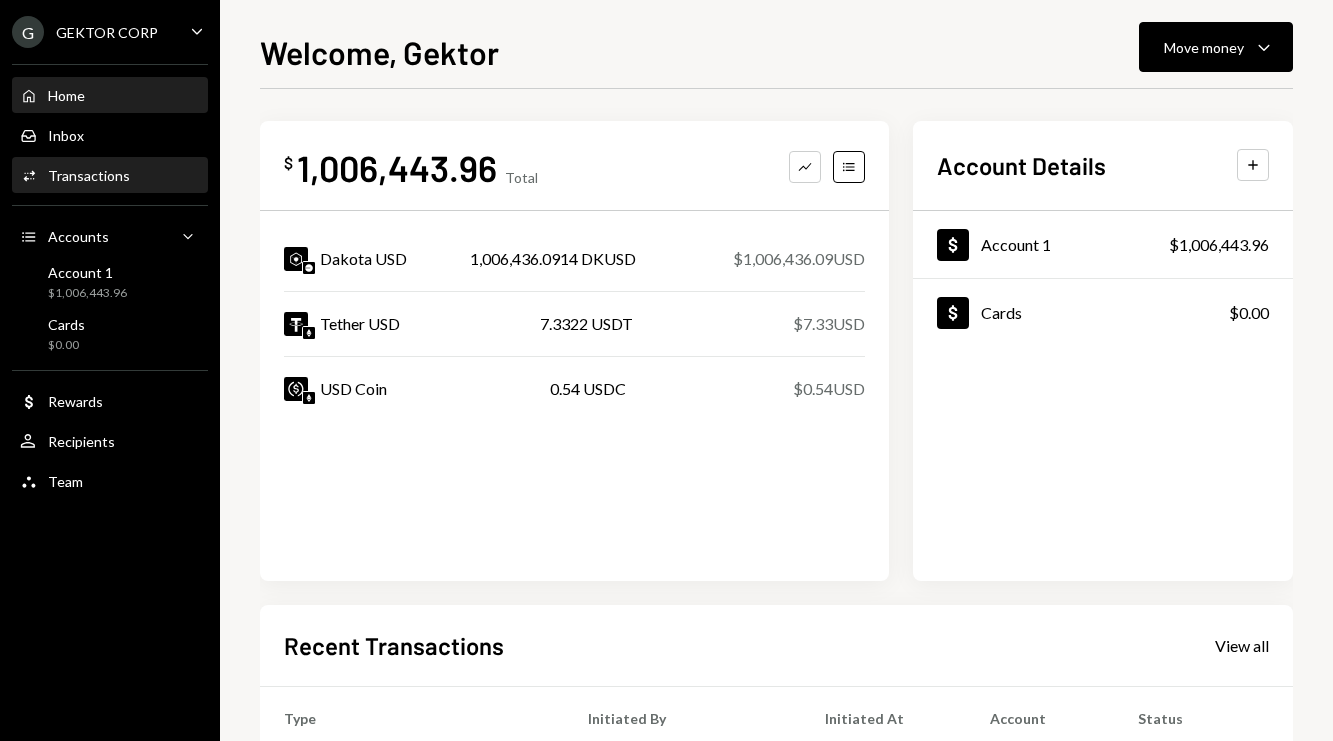 click on "Activities Transactions" at bounding box center [110, 176] 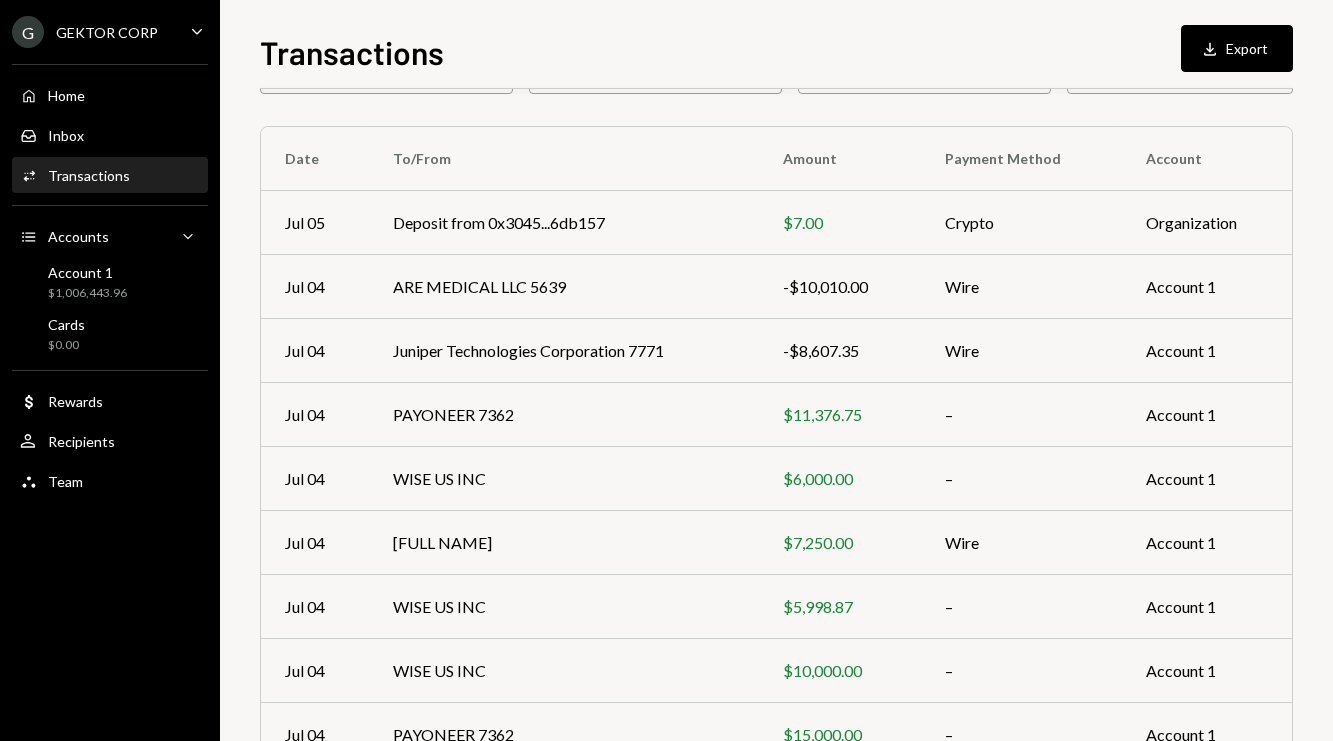 scroll, scrollTop: 131, scrollLeft: 0, axis: vertical 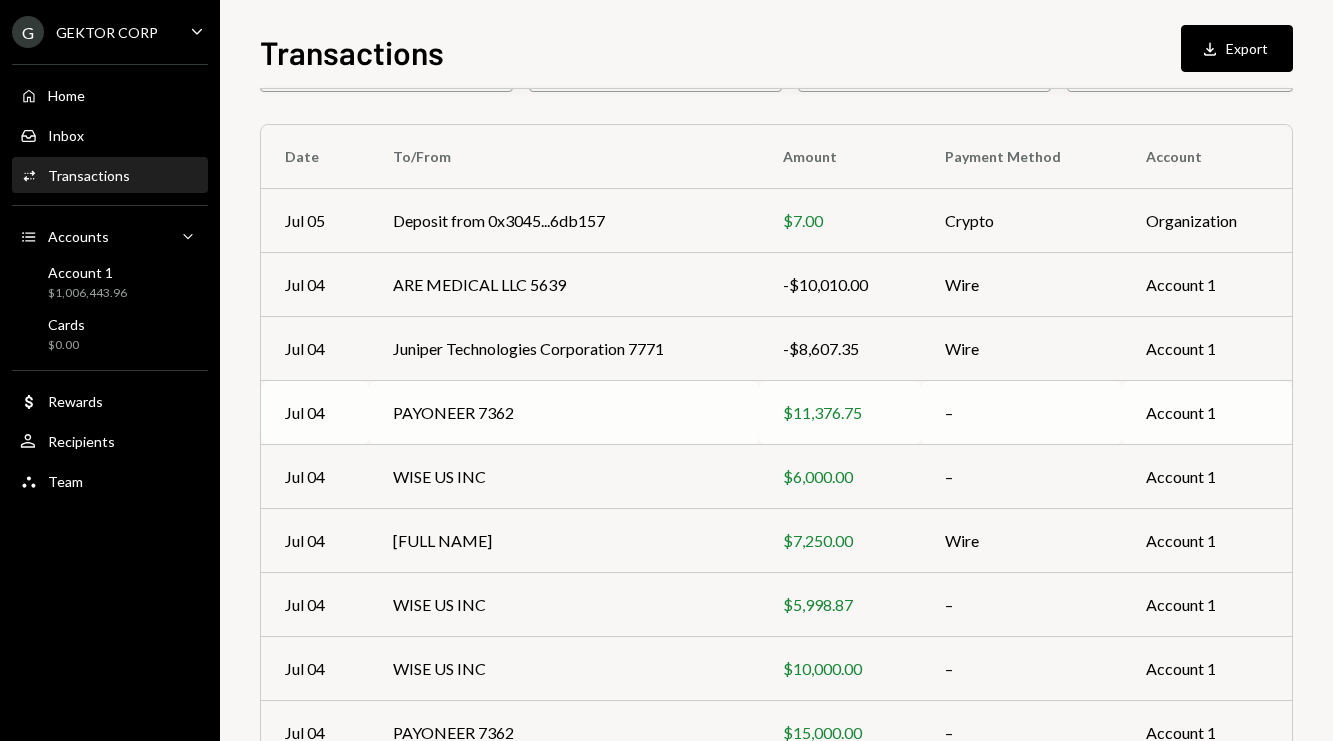 click on "PAYONEER 7362" at bounding box center [564, 221] 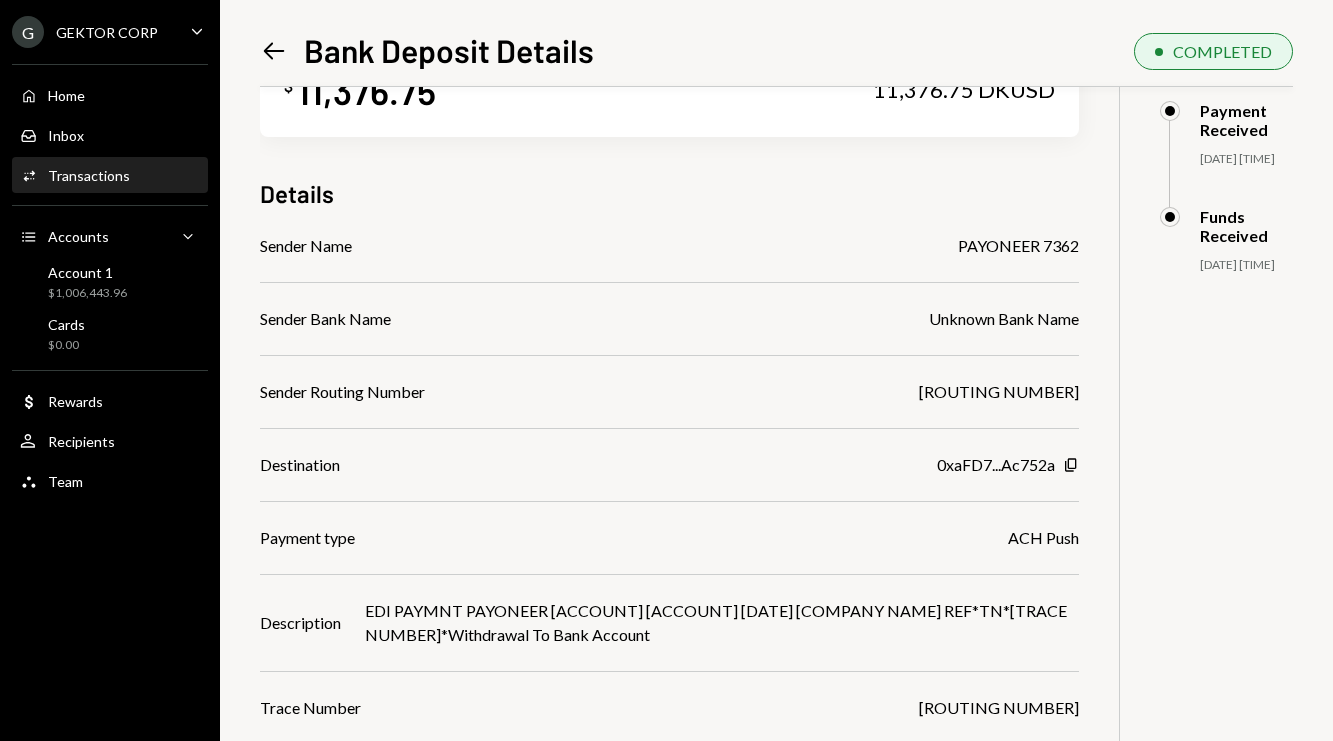scroll, scrollTop: 107, scrollLeft: 0, axis: vertical 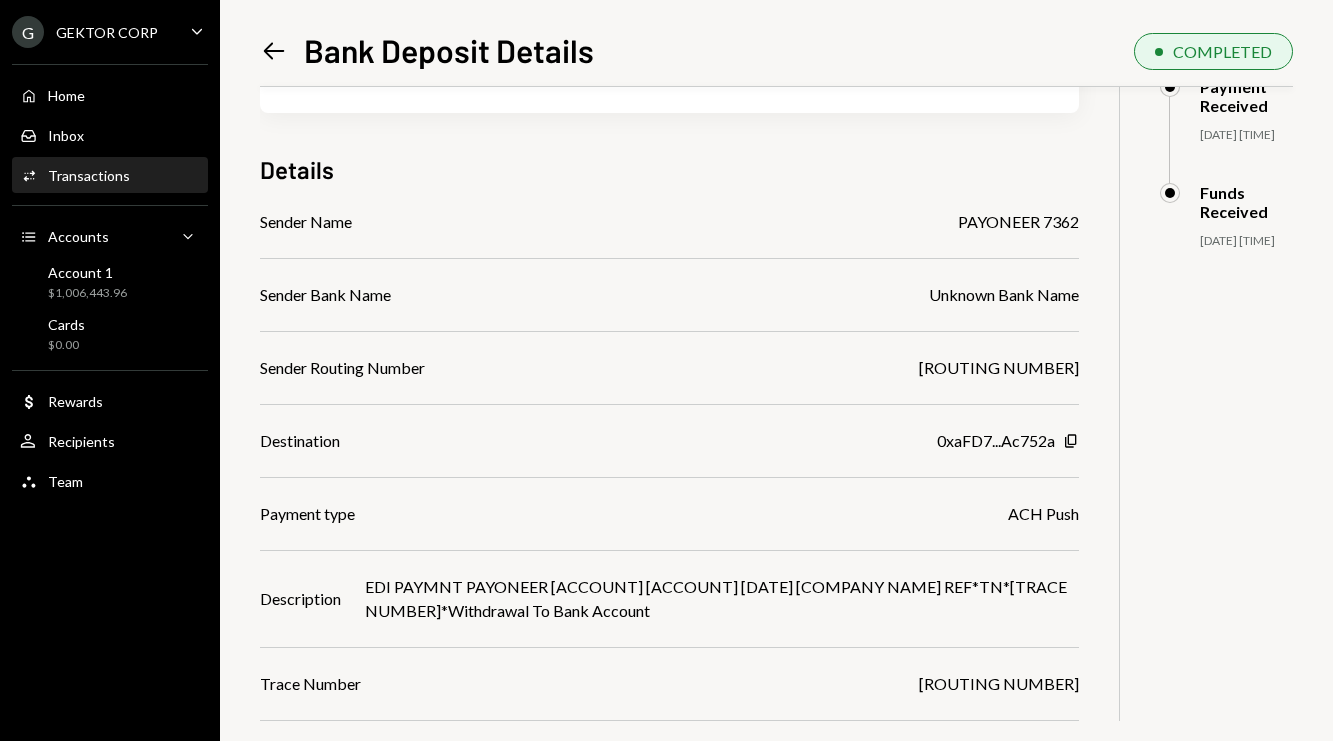 click on "Left Arrow" at bounding box center (274, 51) 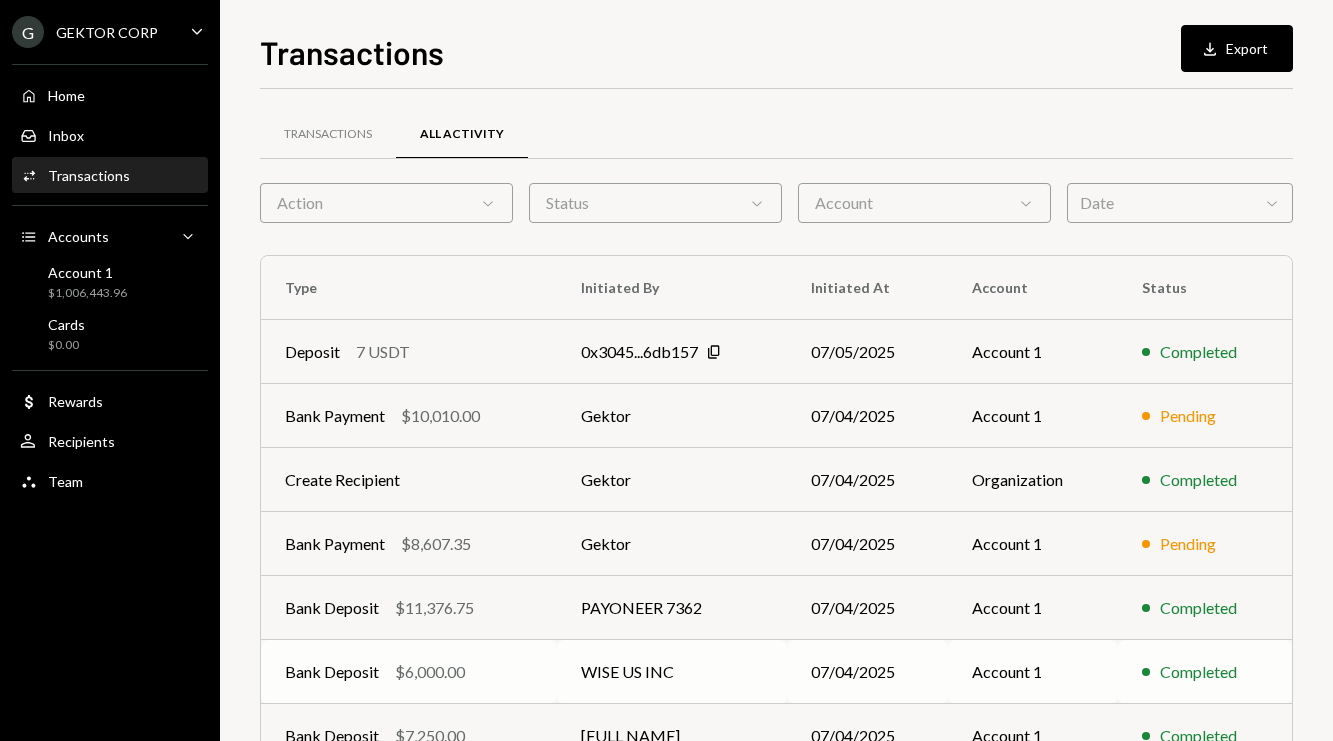 click on "Bank Deposit [CURRENCY][AMOUNT]" at bounding box center (409, 352) 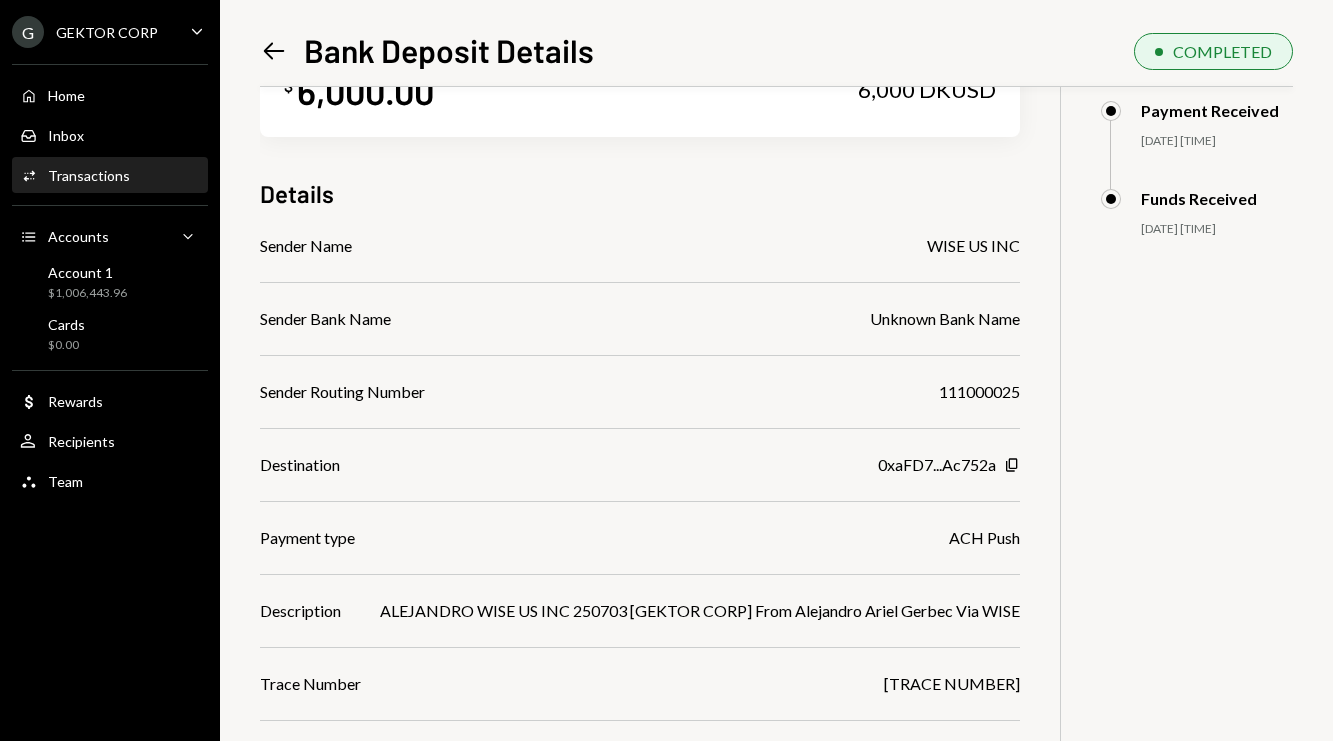 scroll, scrollTop: 110, scrollLeft: 0, axis: vertical 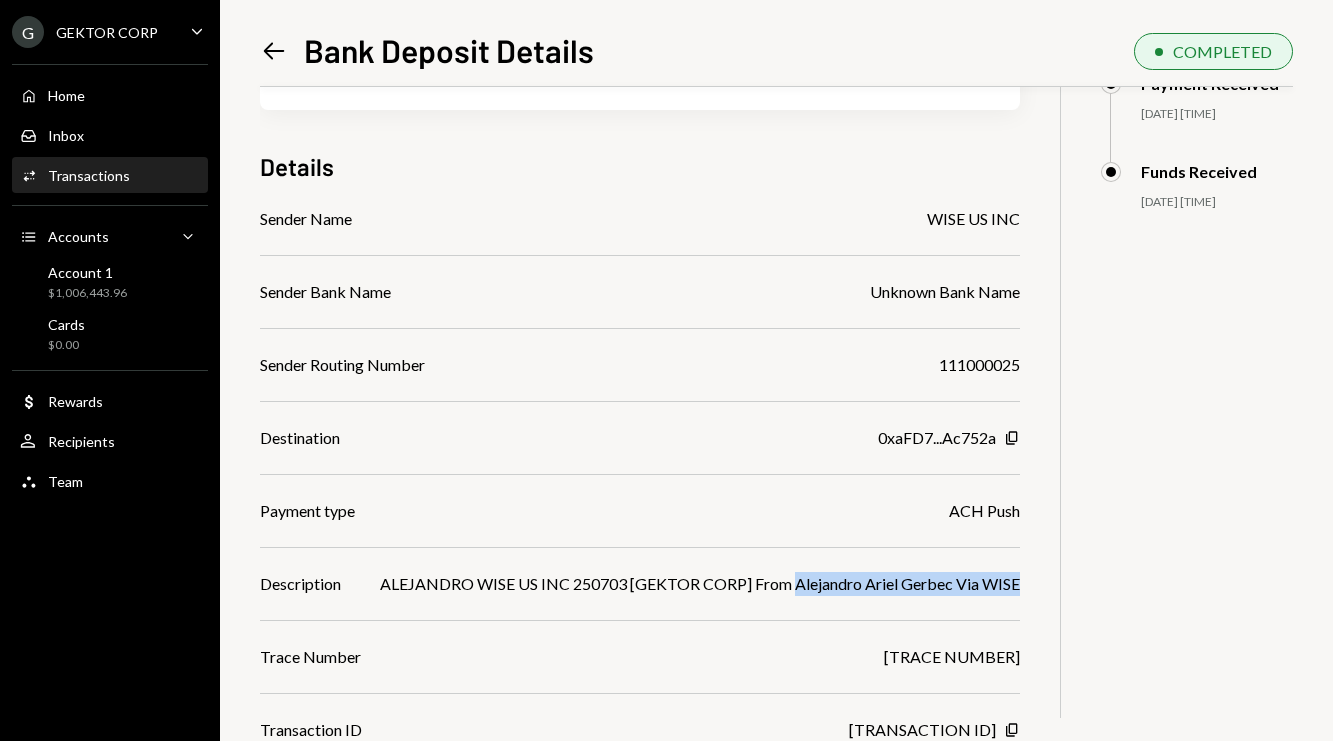 drag, startPoint x: 799, startPoint y: 578, endPoint x: 1033, endPoint y: 576, distance: 234.00854 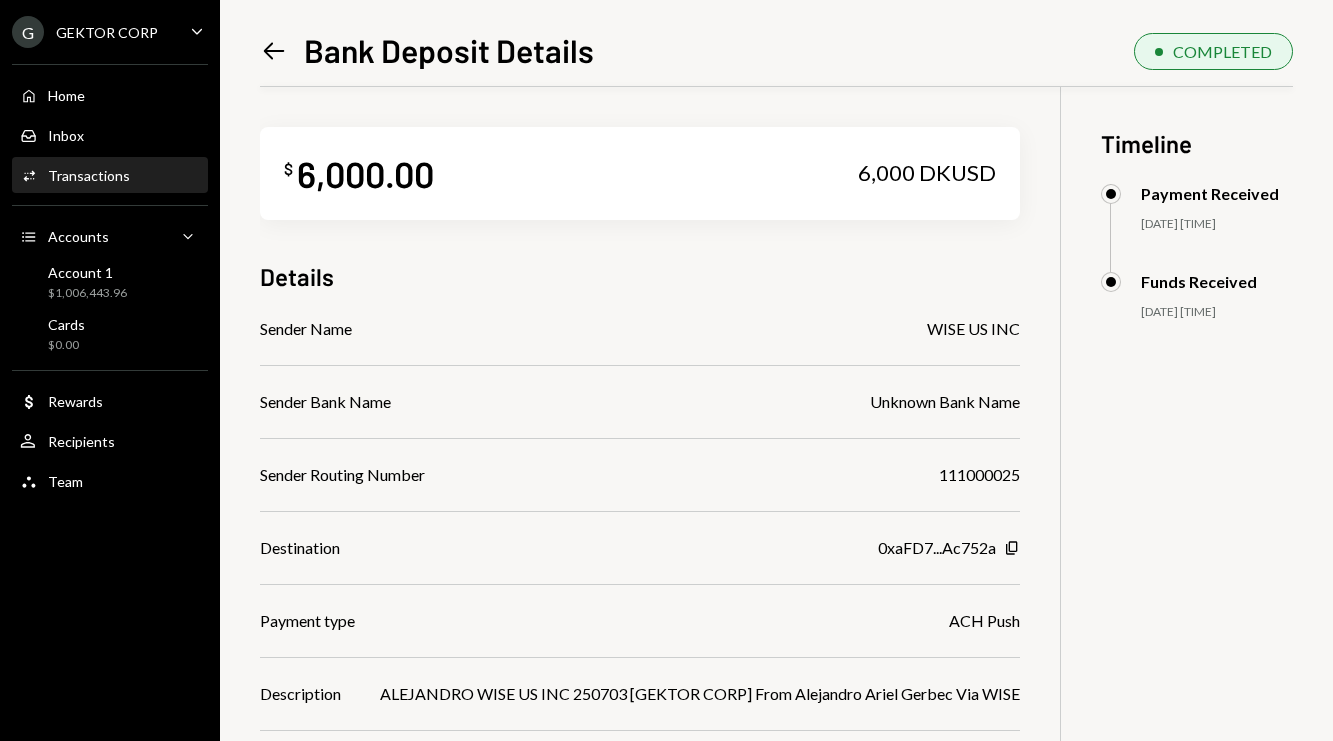 scroll, scrollTop: 0, scrollLeft: 0, axis: both 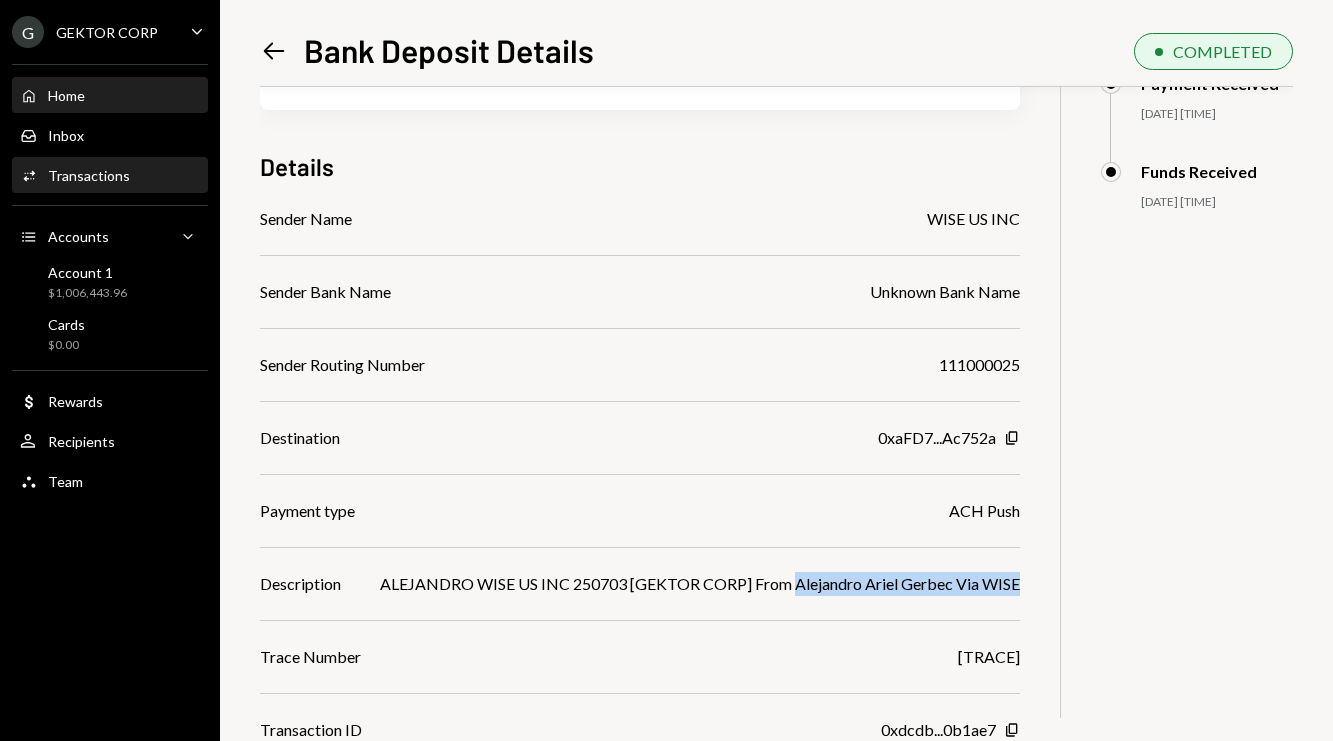 click on "Home Home" at bounding box center [110, 96] 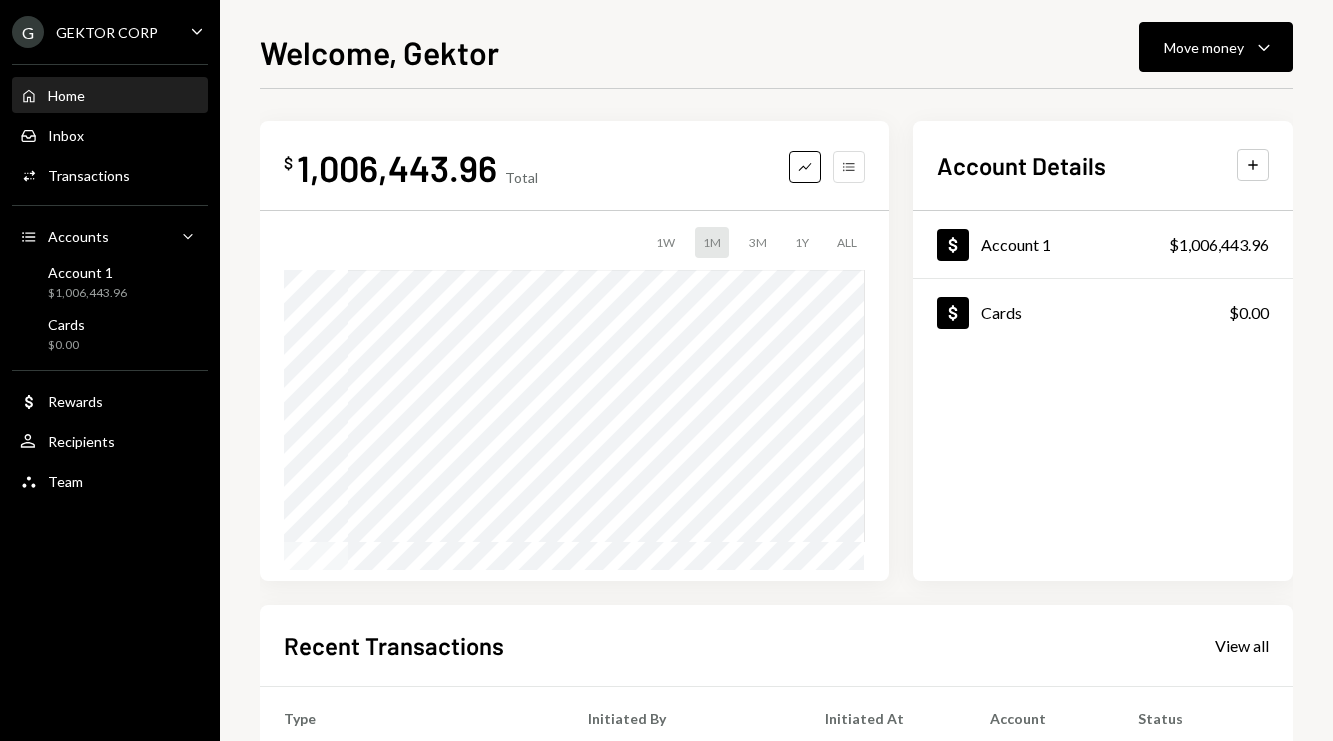 click on "Accounts" at bounding box center [849, 167] 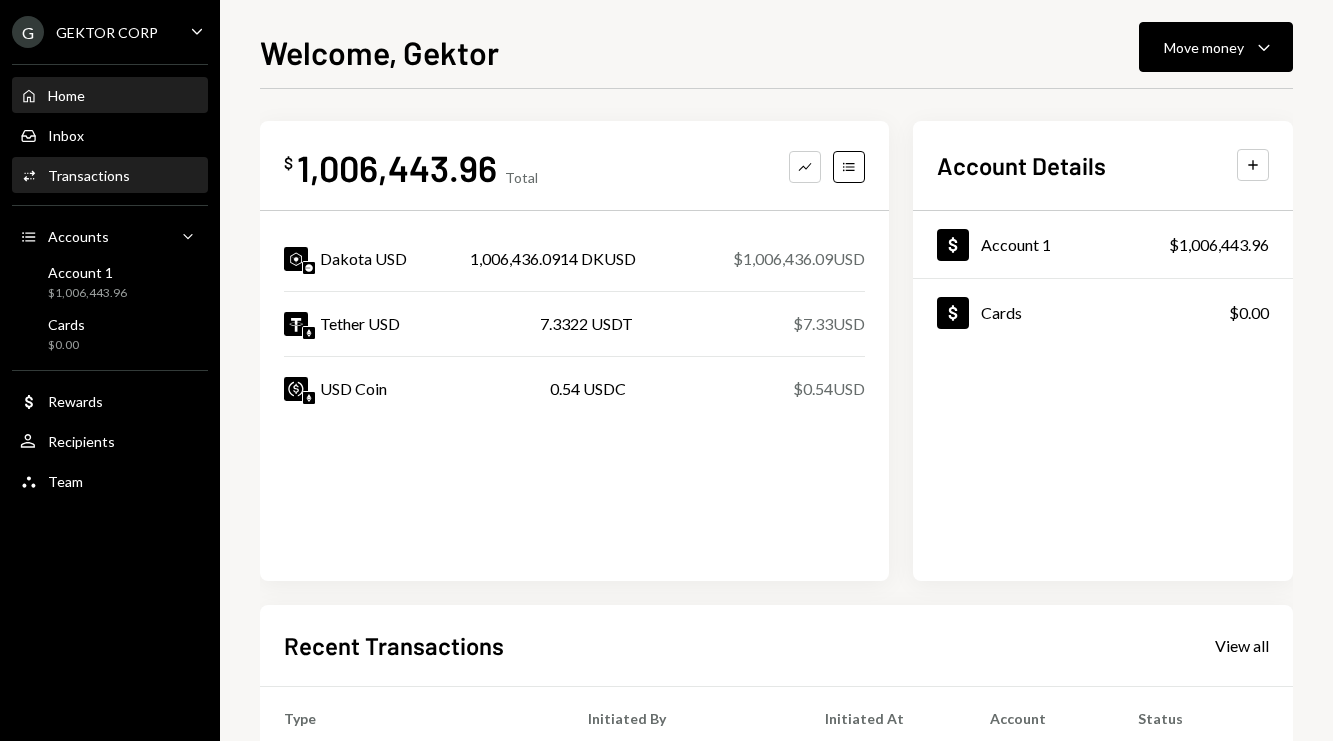 click on "Activities Transactions" at bounding box center [110, 176] 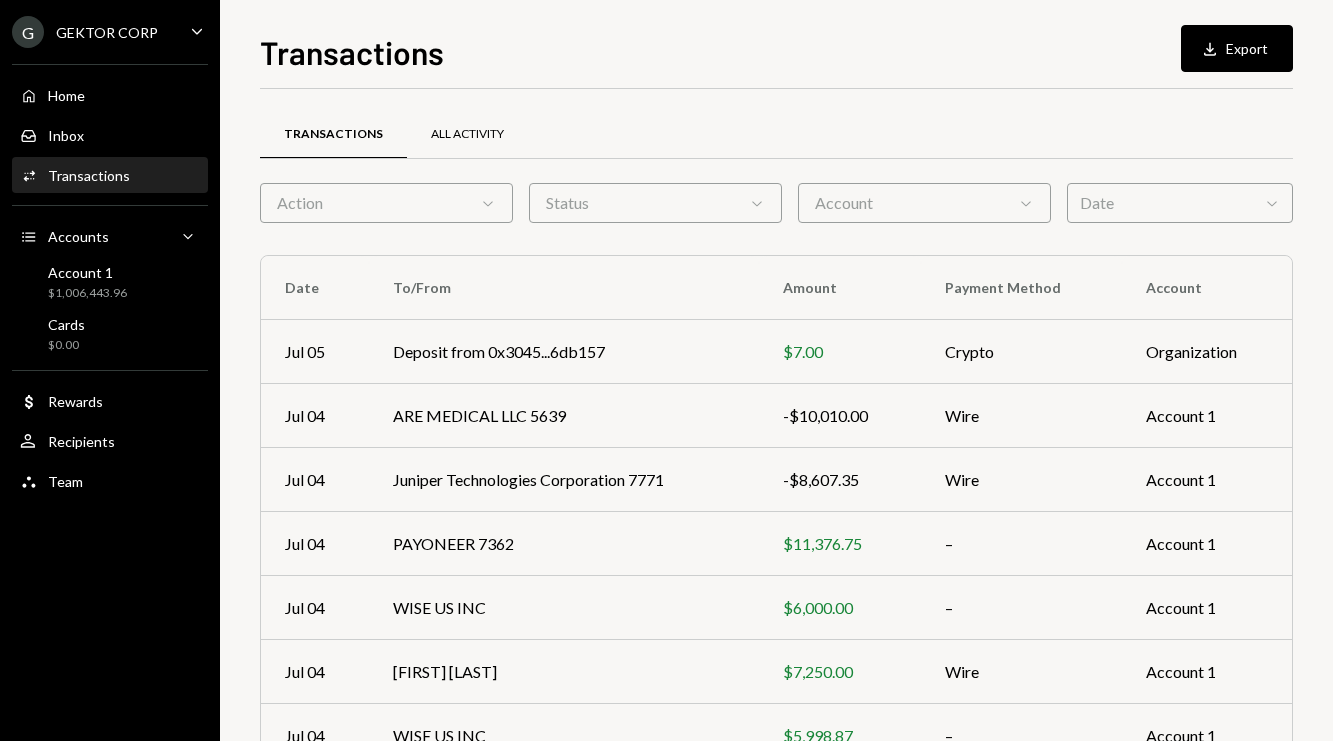 click on "All Activity" at bounding box center [467, 134] 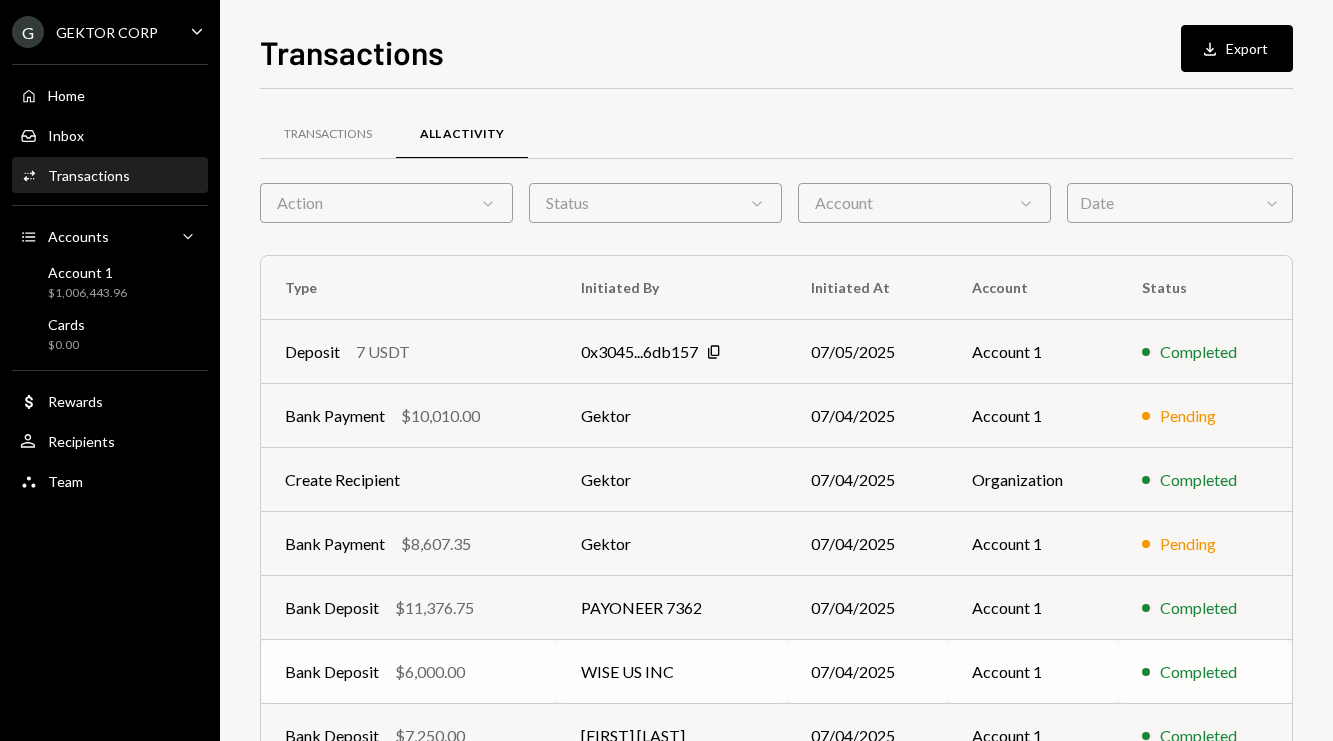 click on "WISE US INC" at bounding box center [672, 352] 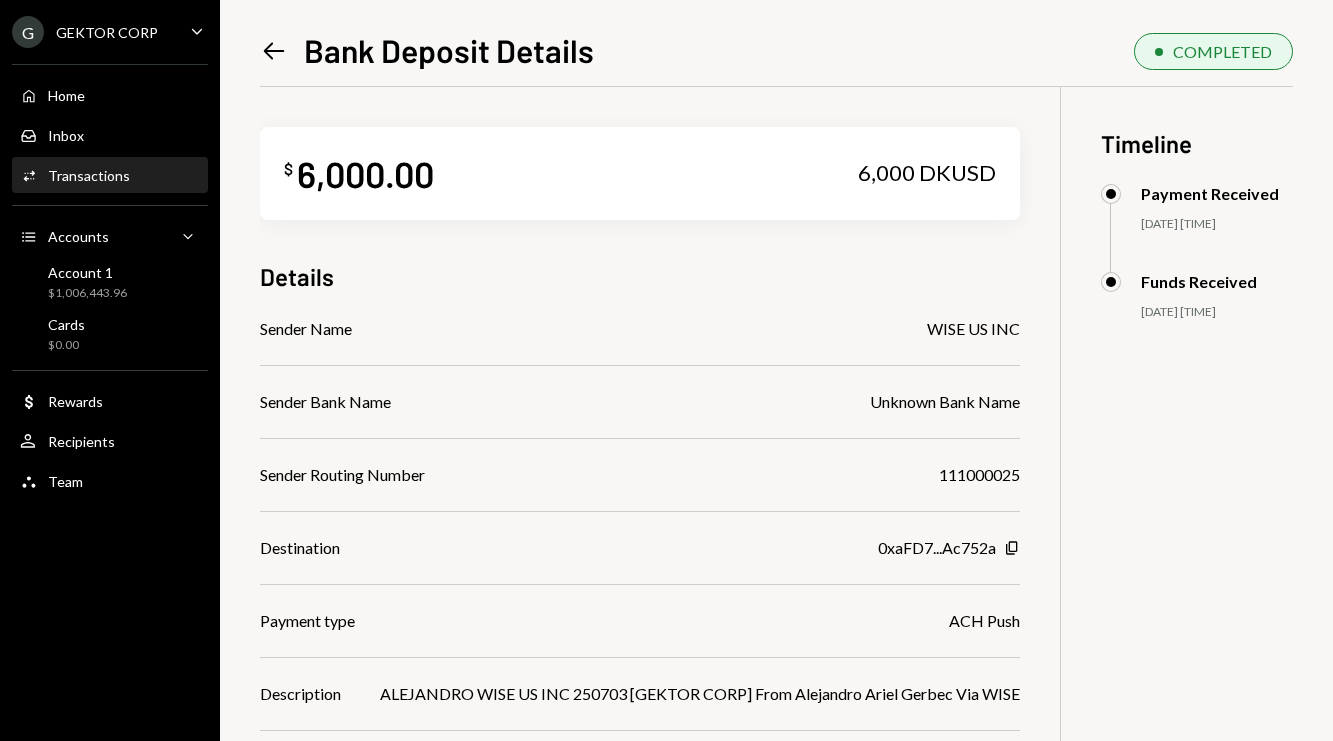 scroll, scrollTop: 110, scrollLeft: 0, axis: vertical 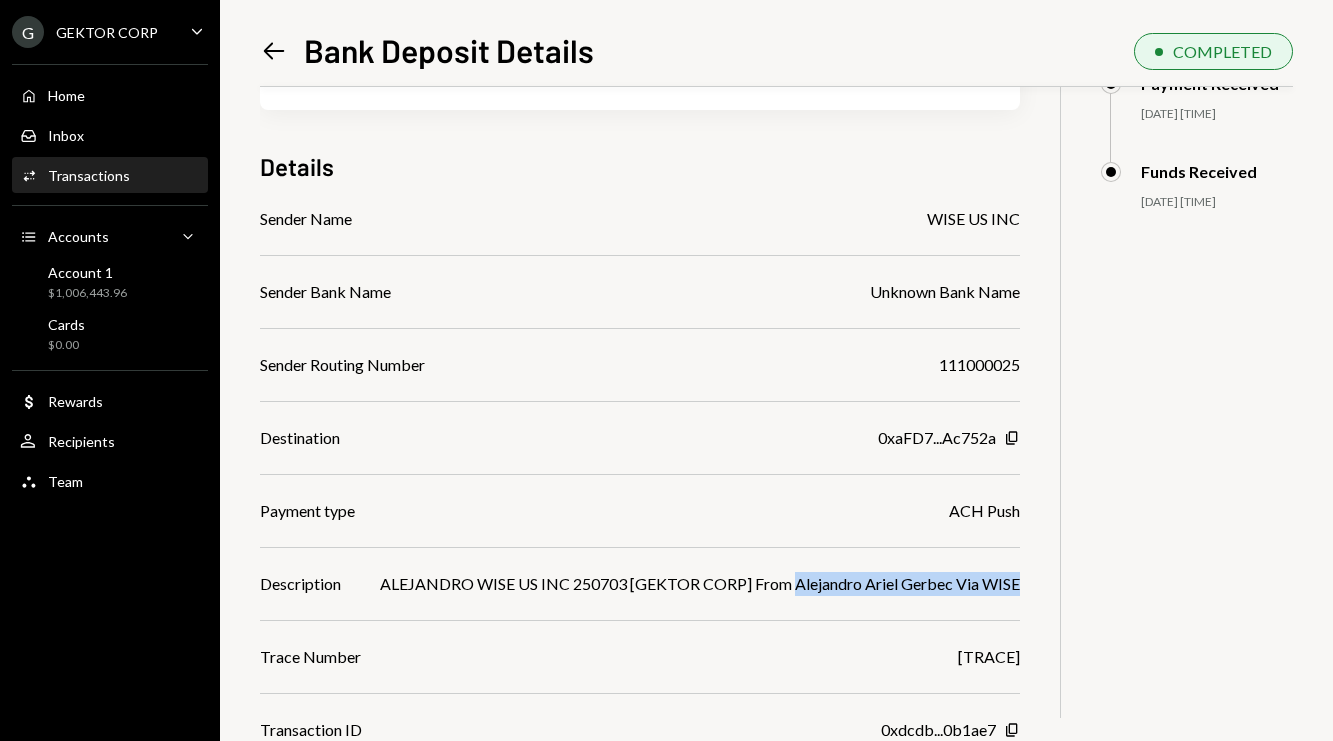 drag, startPoint x: 796, startPoint y: 583, endPoint x: 1024, endPoint y: 583, distance: 228 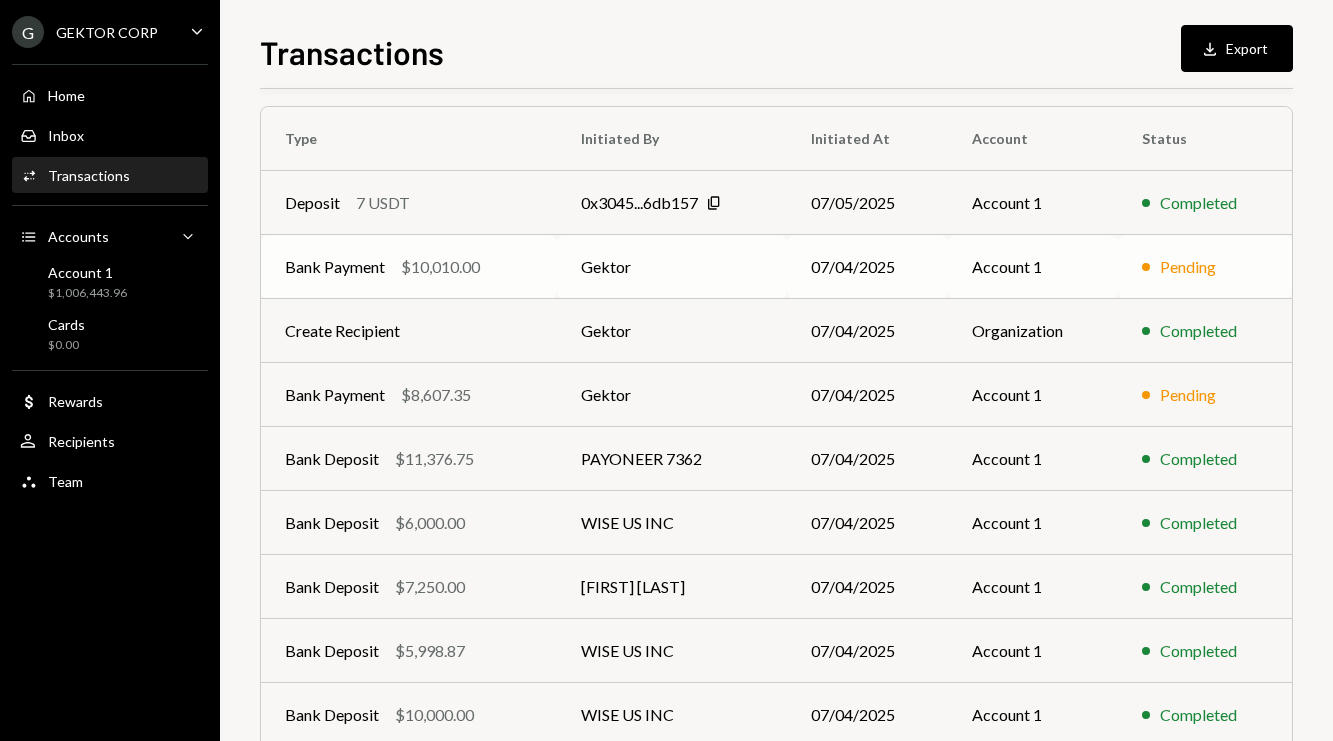 scroll, scrollTop: 0, scrollLeft: 0, axis: both 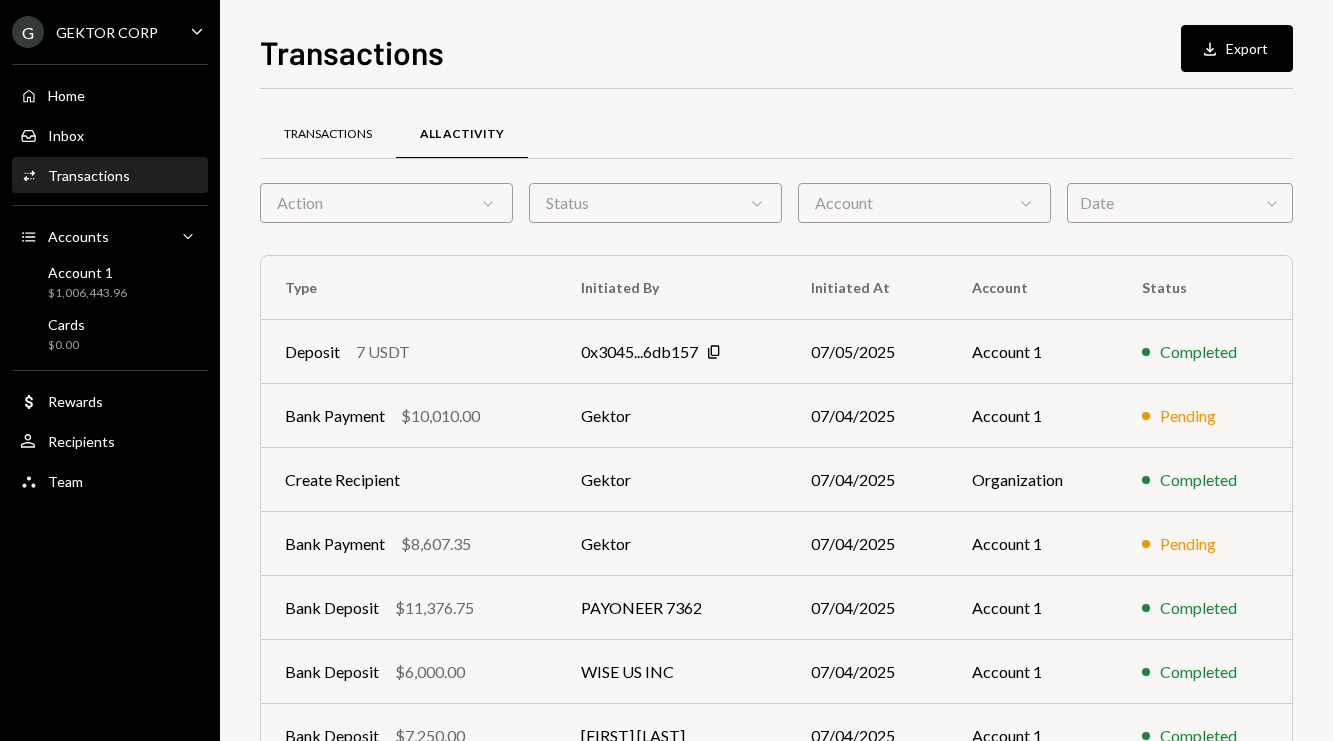 click on "Transactions" at bounding box center [328, 135] 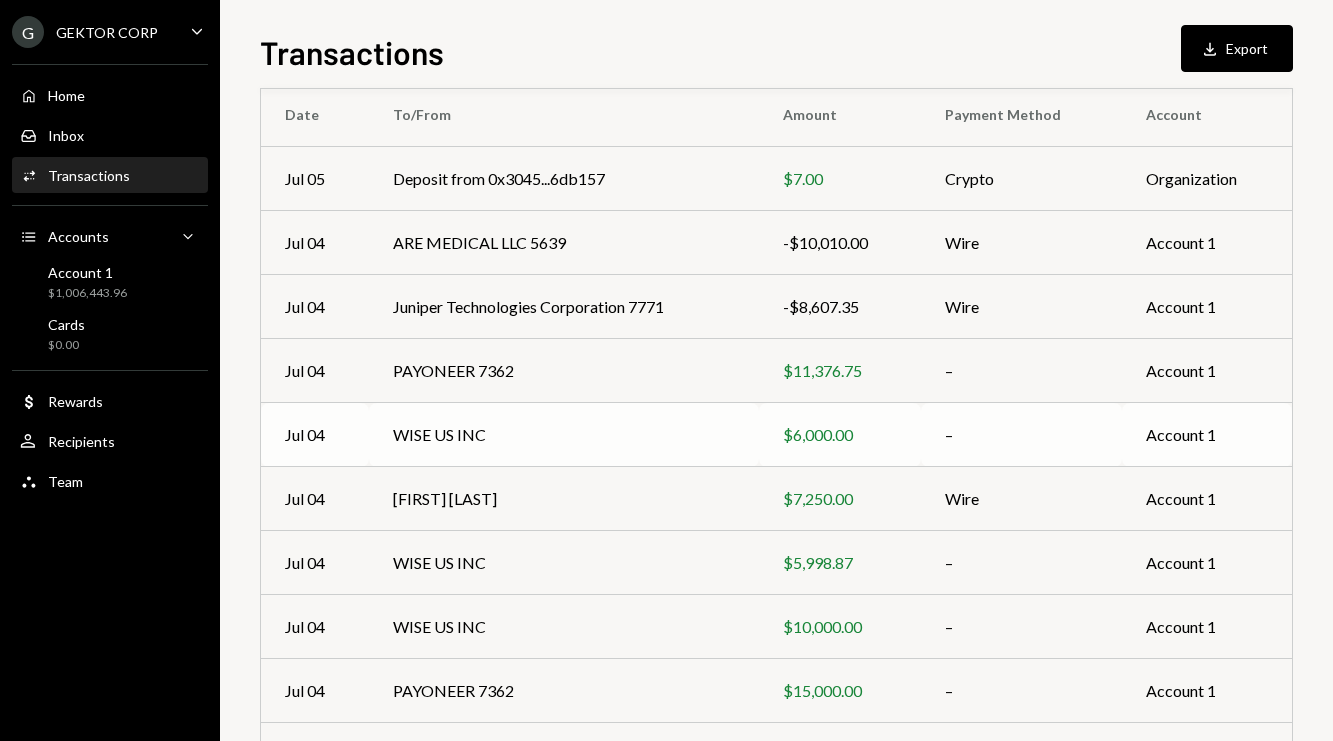 scroll, scrollTop: 303, scrollLeft: 0, axis: vertical 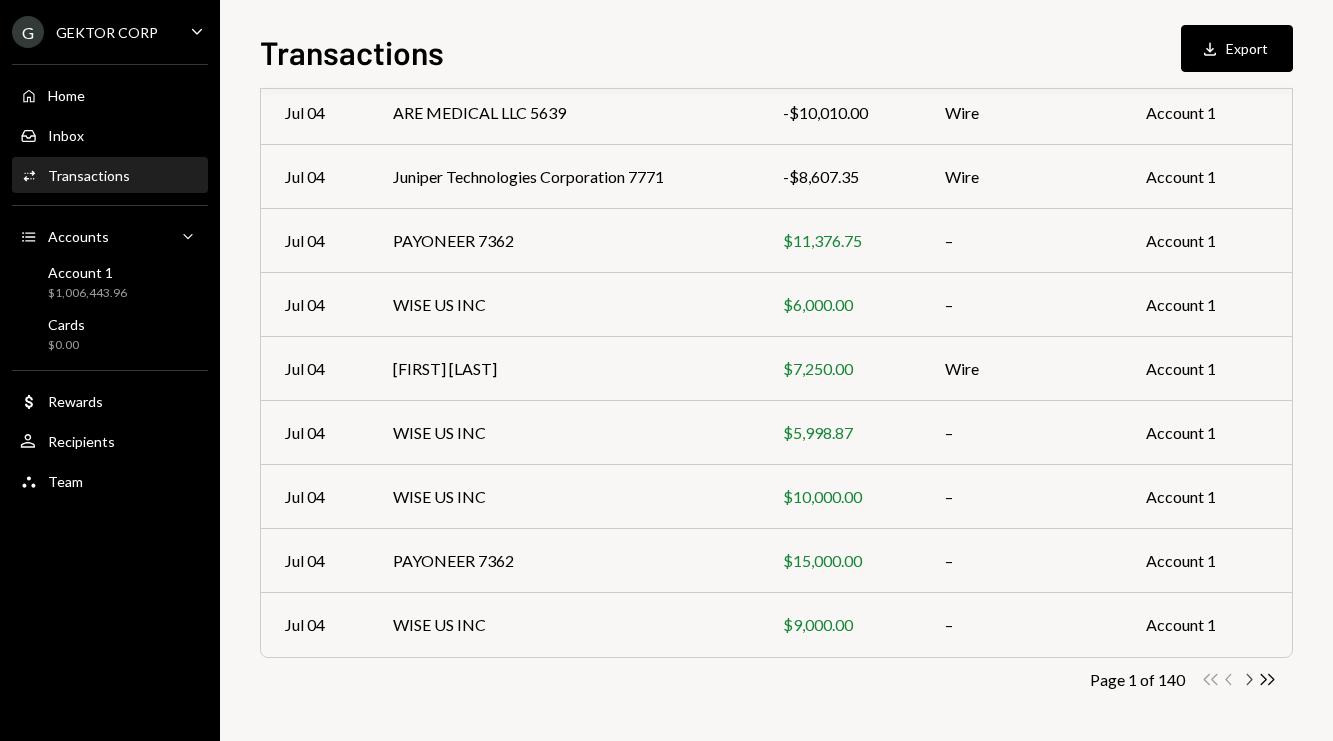 click on "Chevron Right" at bounding box center [1210, 679] 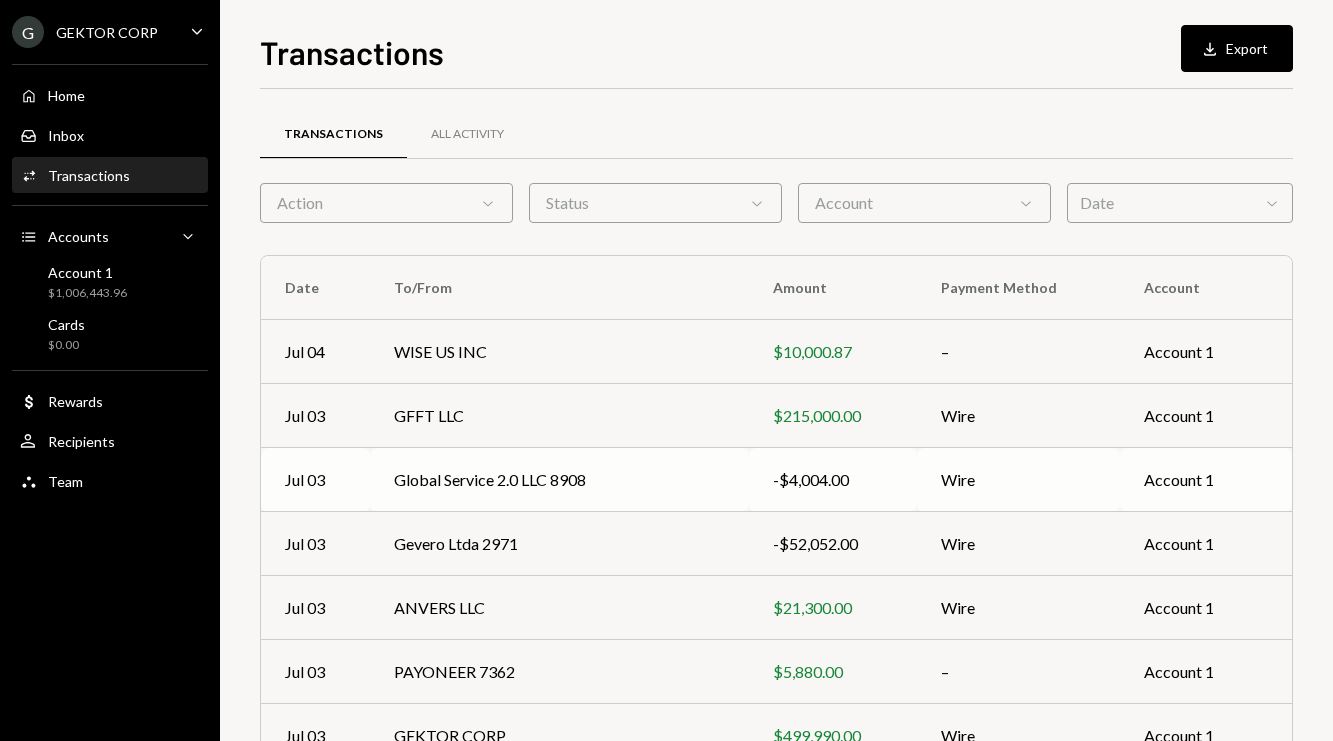 scroll, scrollTop: 303, scrollLeft: 0, axis: vertical 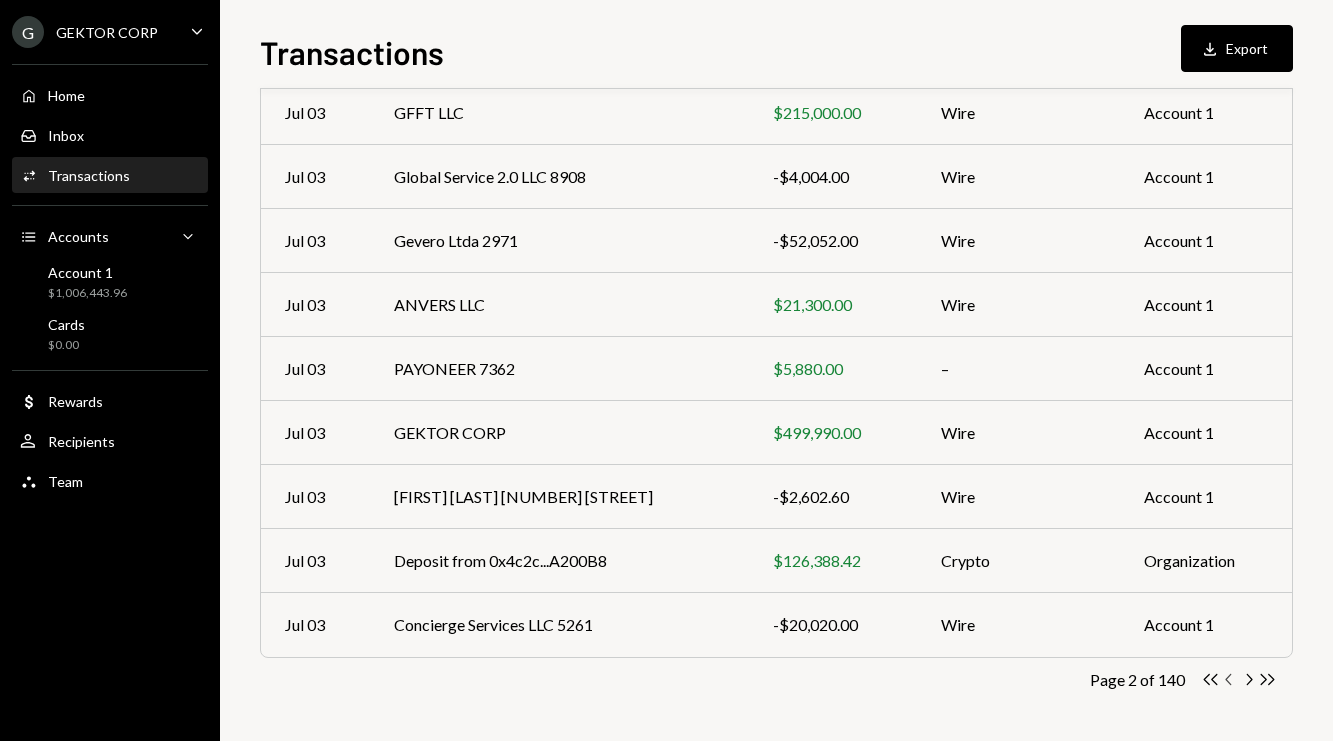 click on "Chevron Left" at bounding box center [1210, 679] 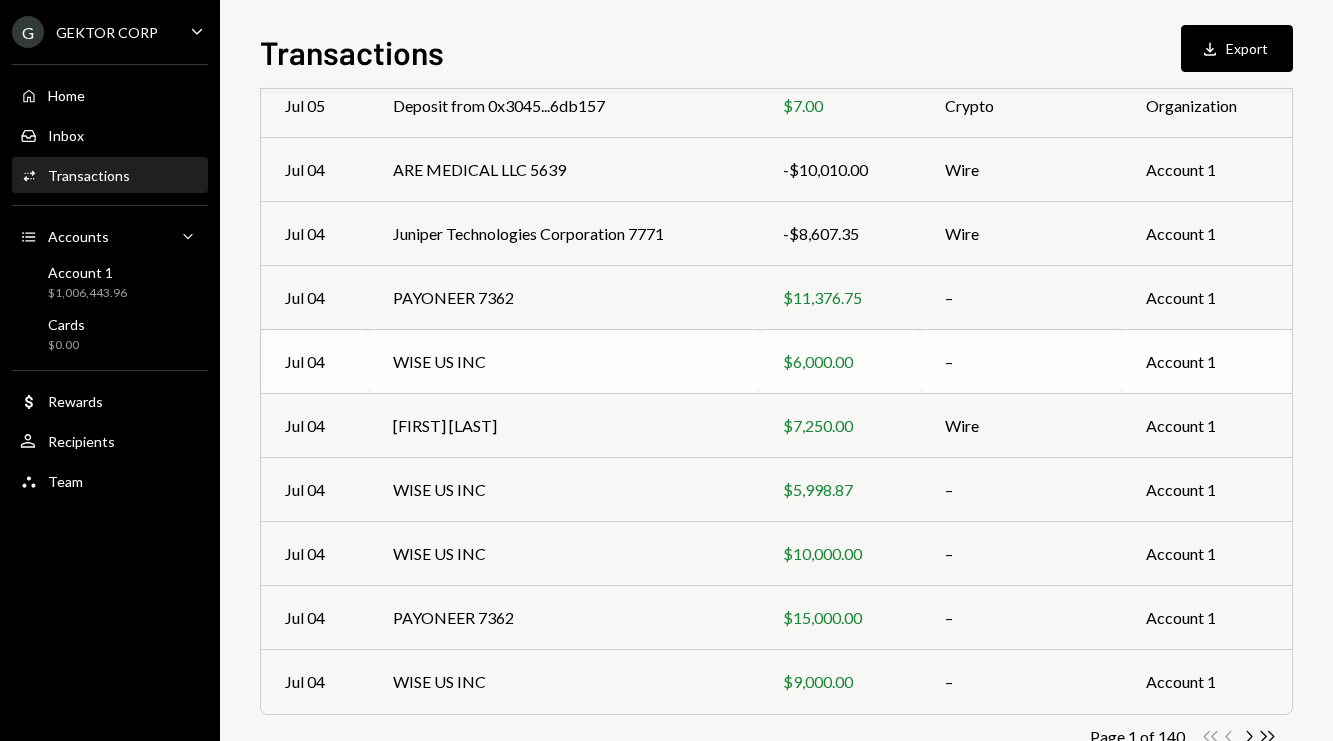 scroll, scrollTop: 303, scrollLeft: 0, axis: vertical 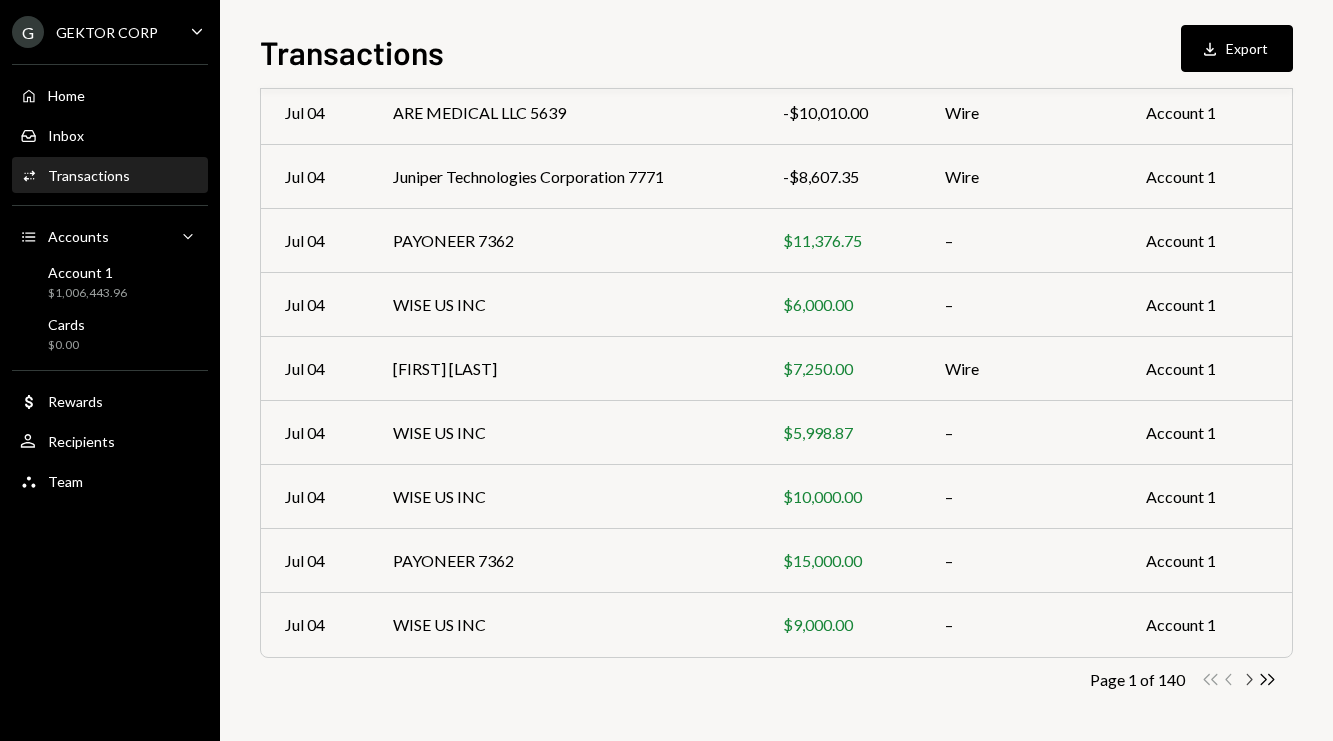 click on "Chevron Right" at bounding box center (1210, 679) 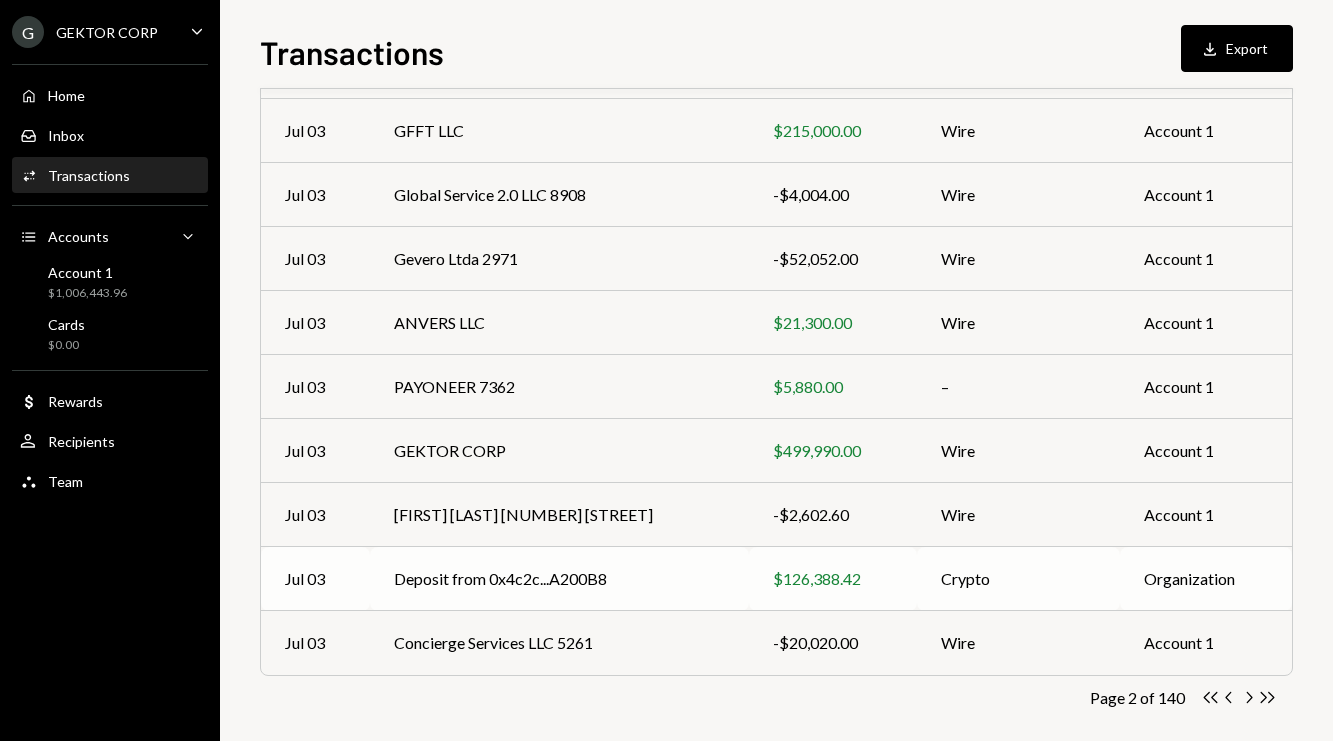 scroll, scrollTop: 303, scrollLeft: 0, axis: vertical 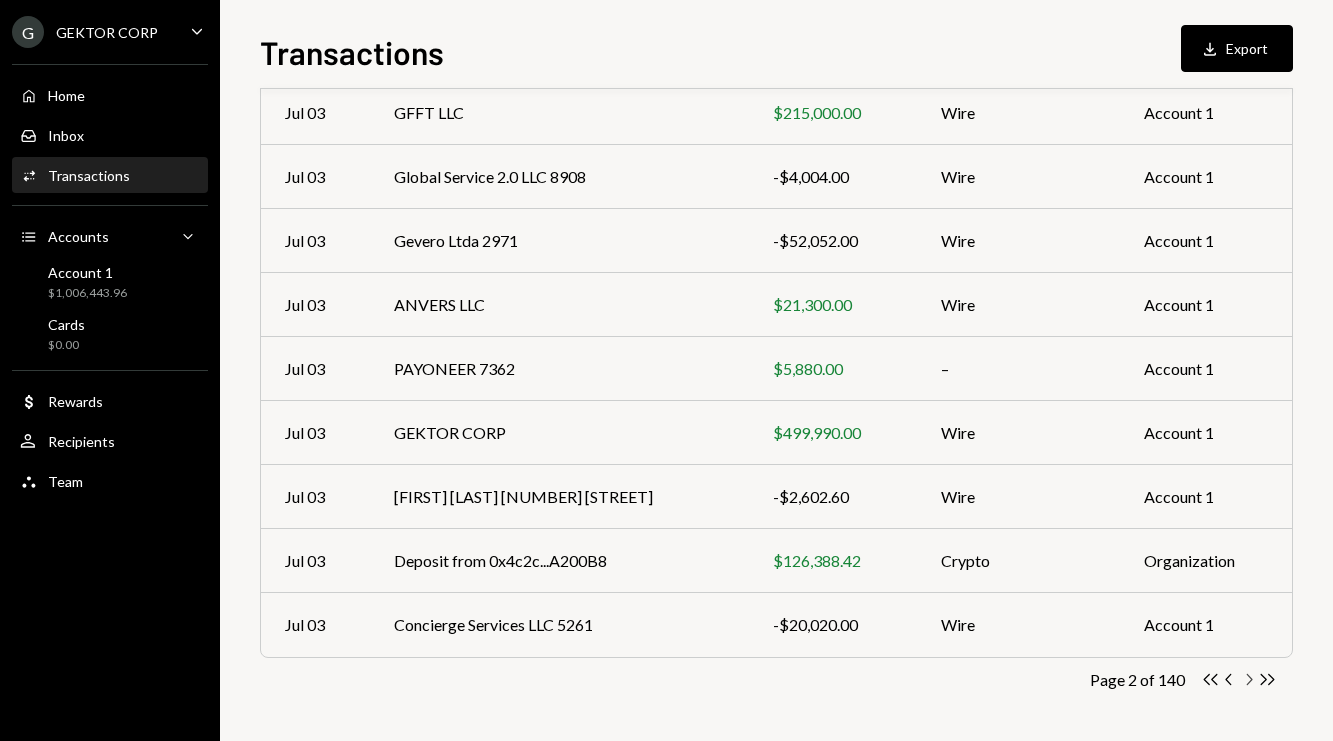 click at bounding box center [1211, 679] 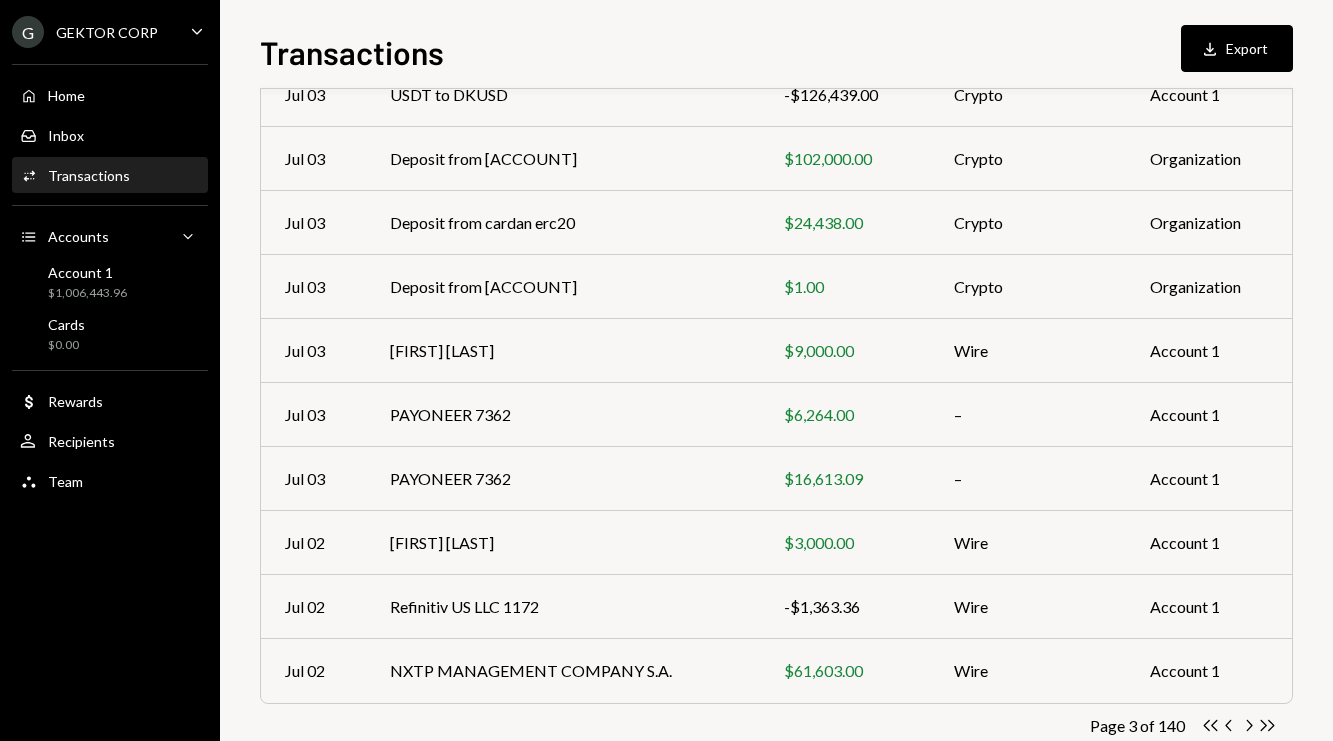 scroll, scrollTop: 303, scrollLeft: 0, axis: vertical 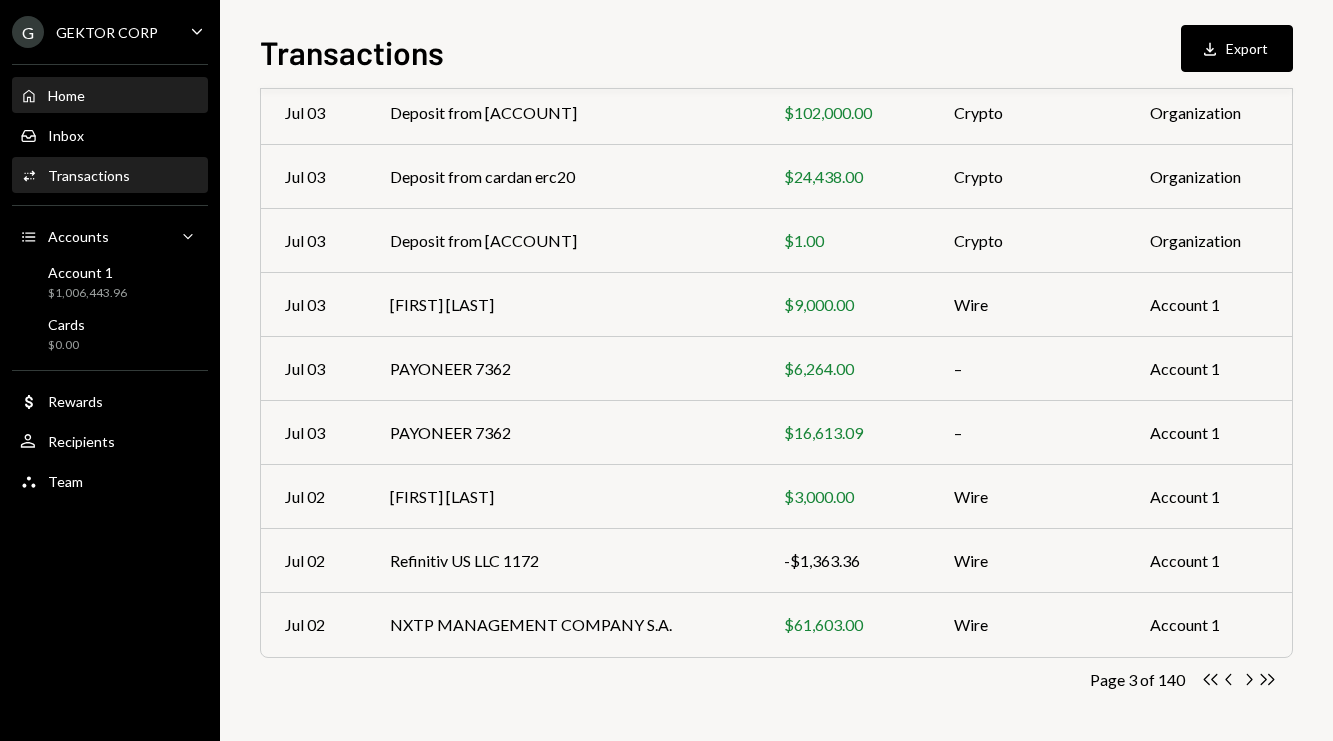 click on "Home Home" at bounding box center [110, 96] 